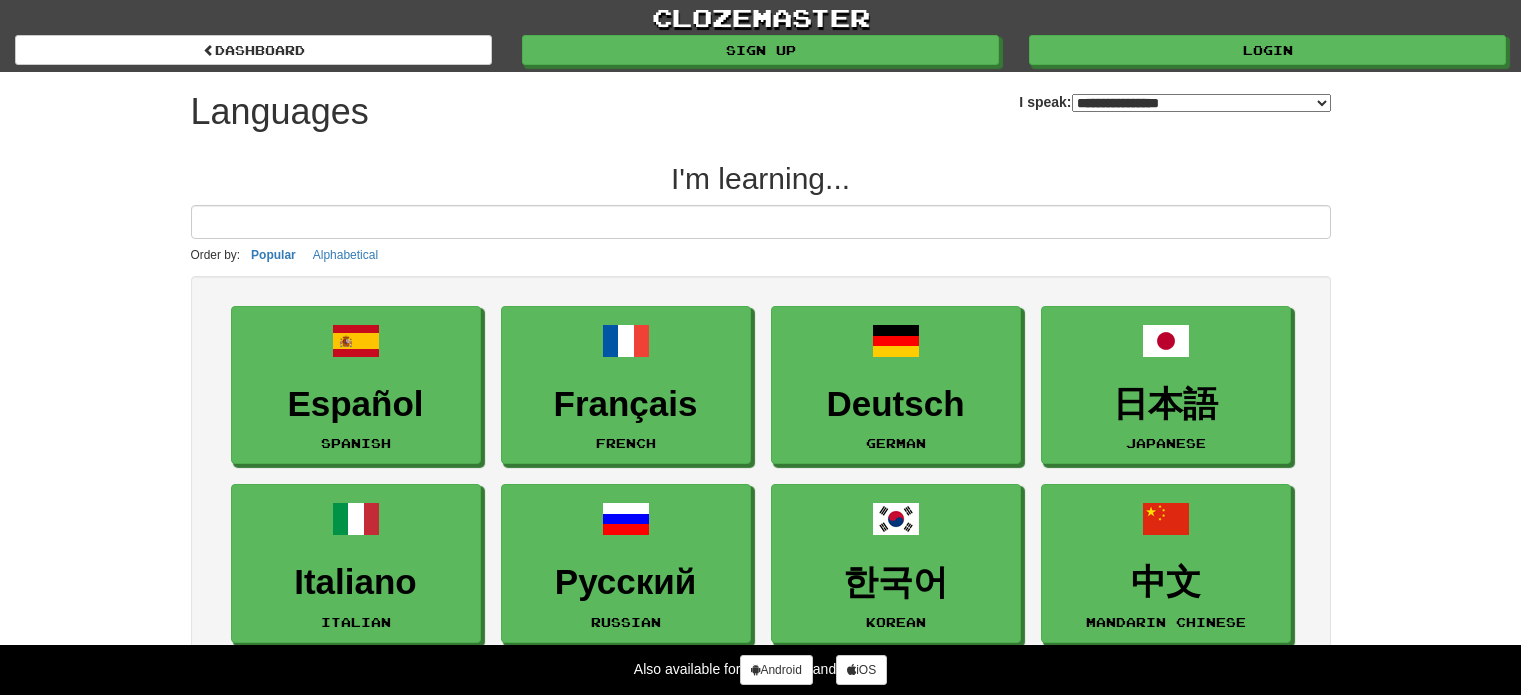 select on "*******" 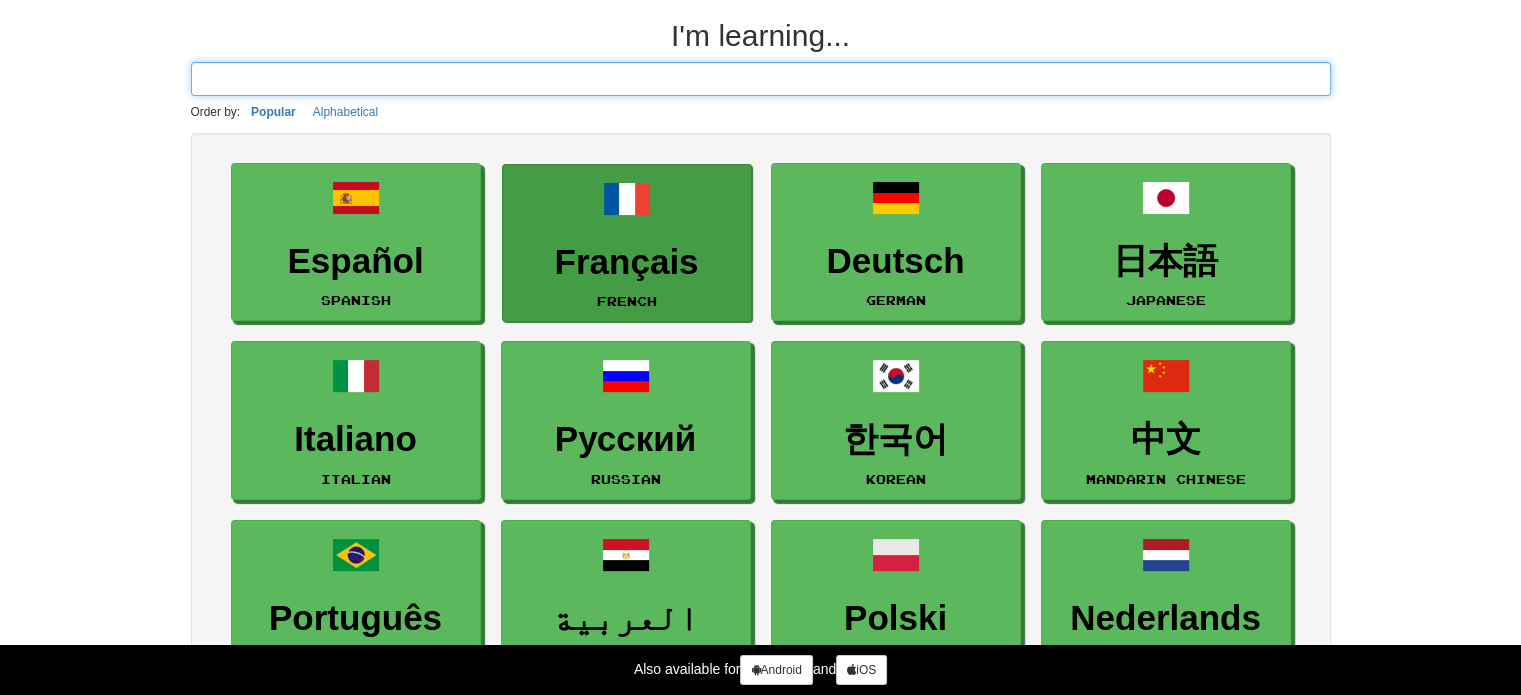 scroll, scrollTop: 0, scrollLeft: 0, axis: both 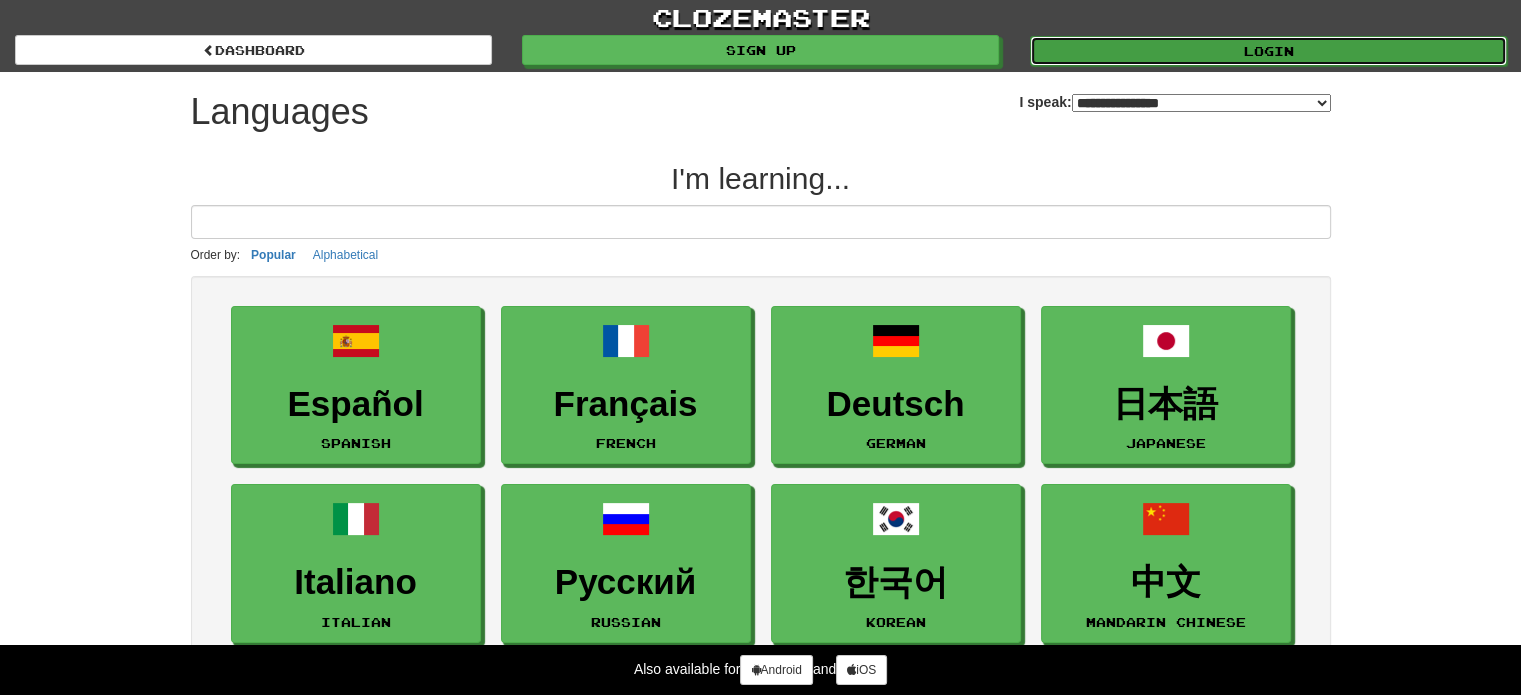 click on "Login" at bounding box center (1268, 51) 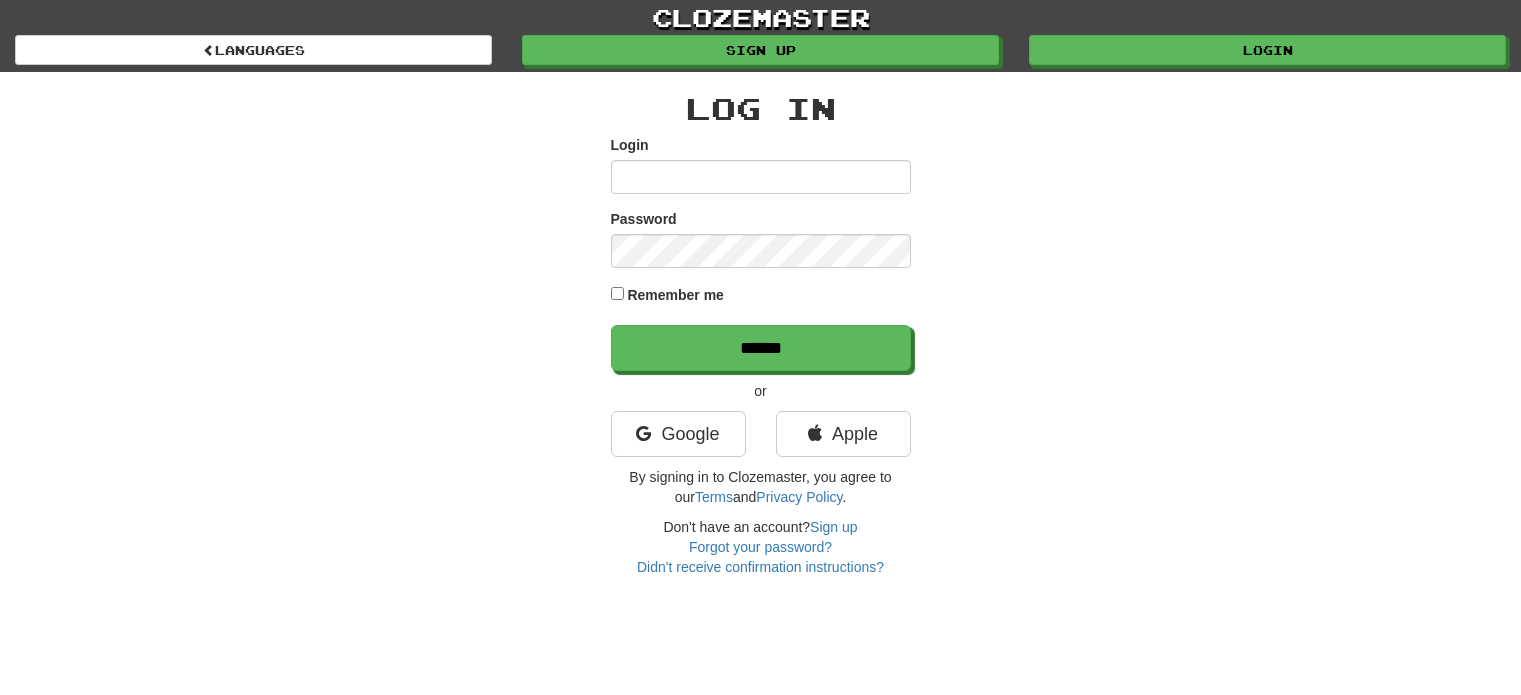 scroll, scrollTop: 0, scrollLeft: 0, axis: both 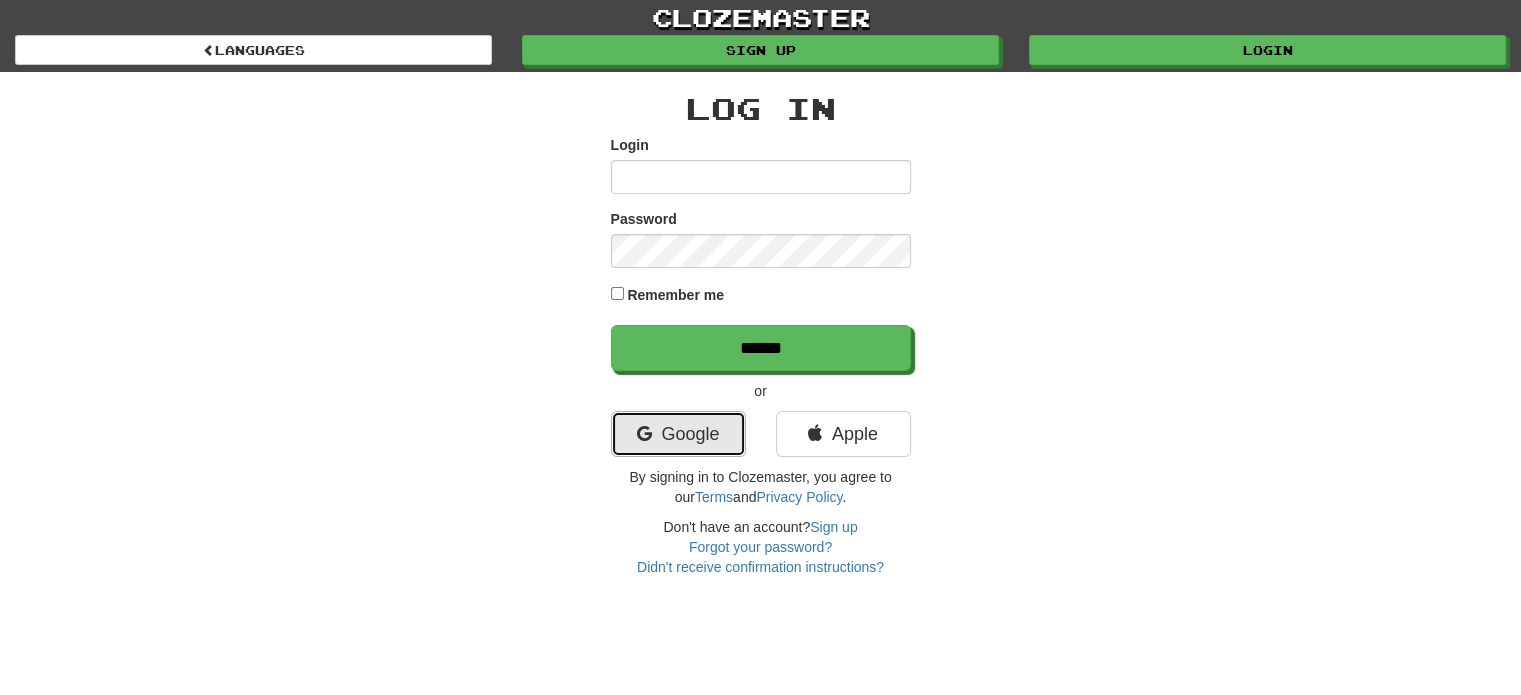 click on "Google" at bounding box center [678, 434] 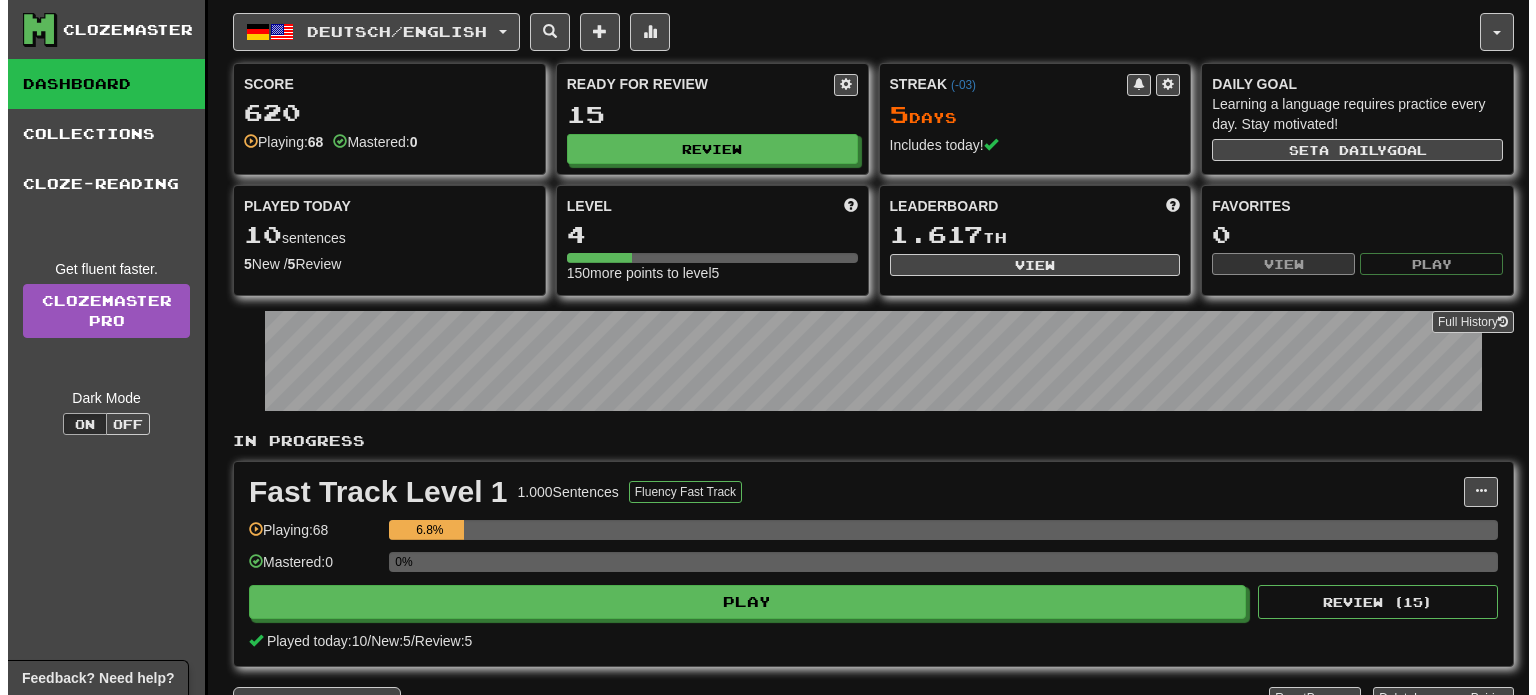 scroll, scrollTop: 0, scrollLeft: 0, axis: both 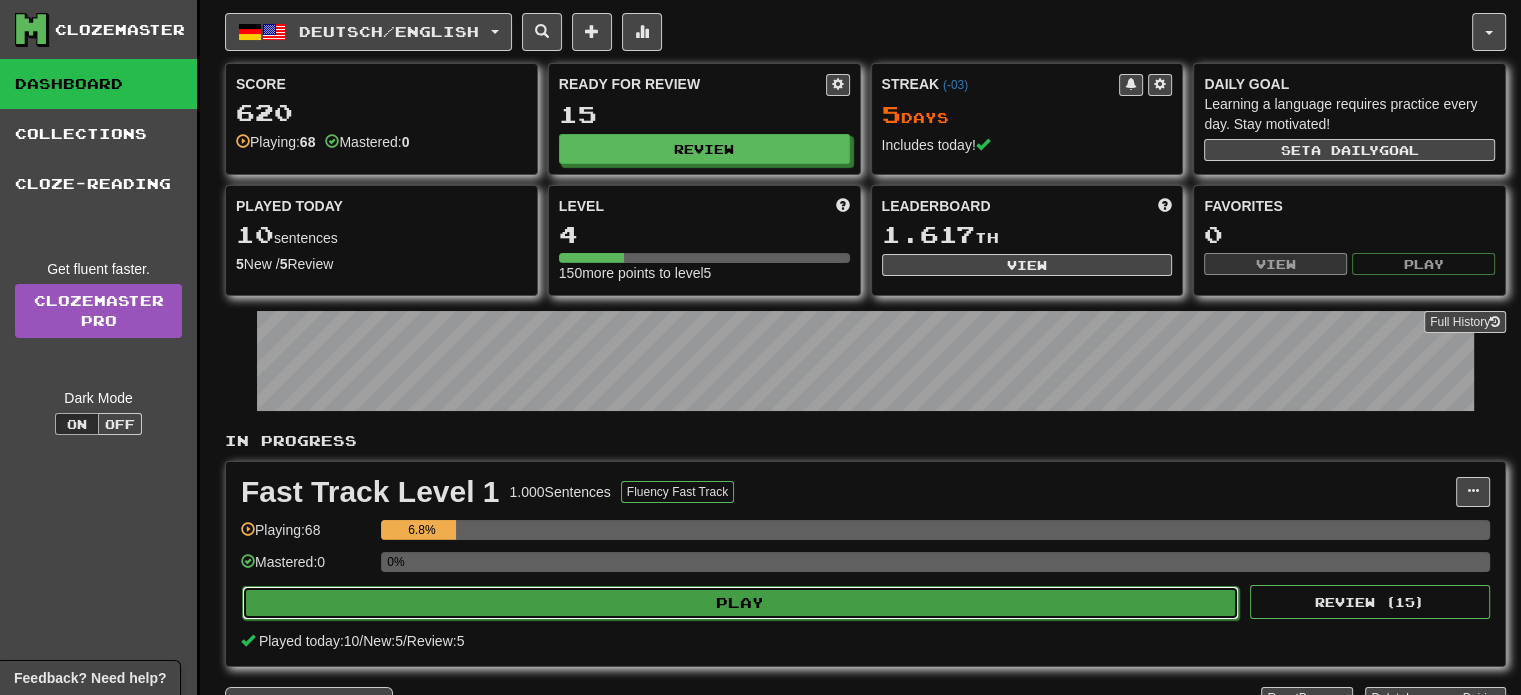 click on "Play" at bounding box center (740, 603) 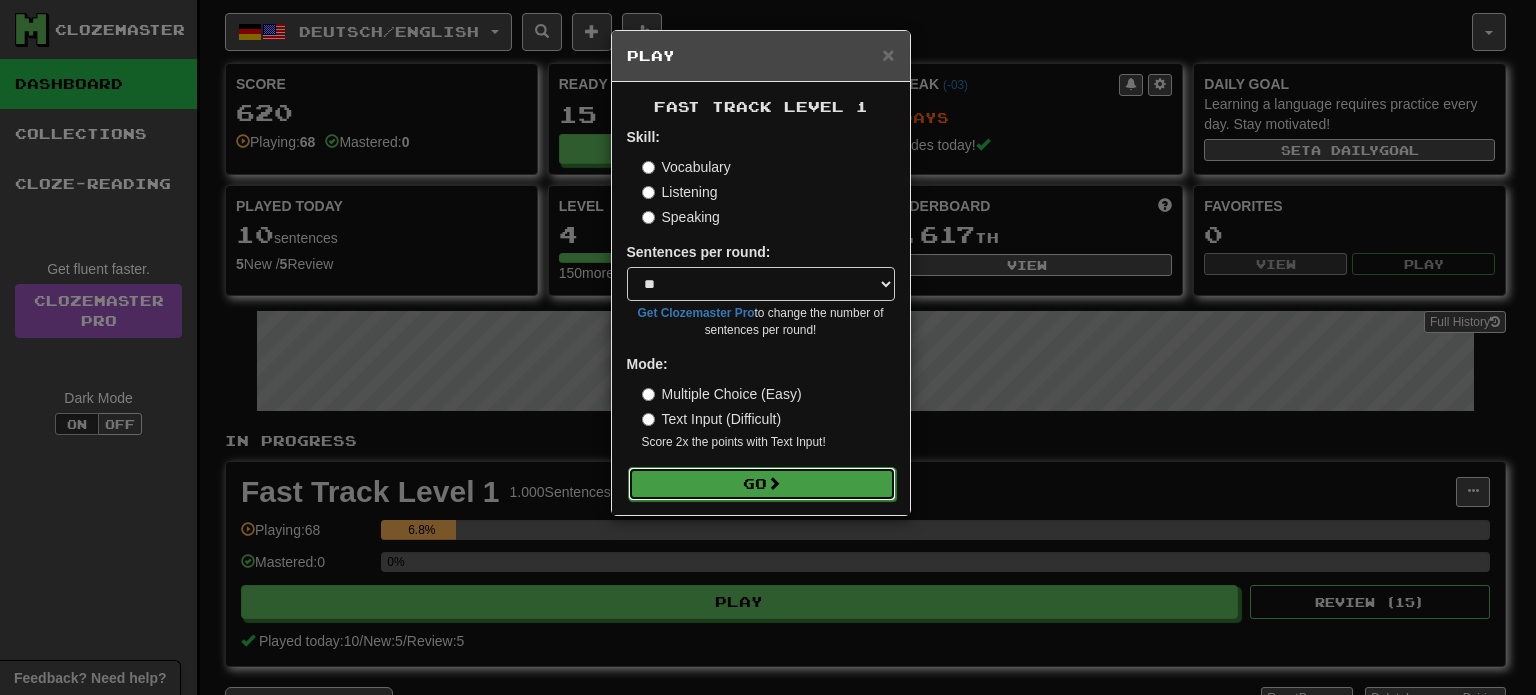 click on "Go" at bounding box center (762, 484) 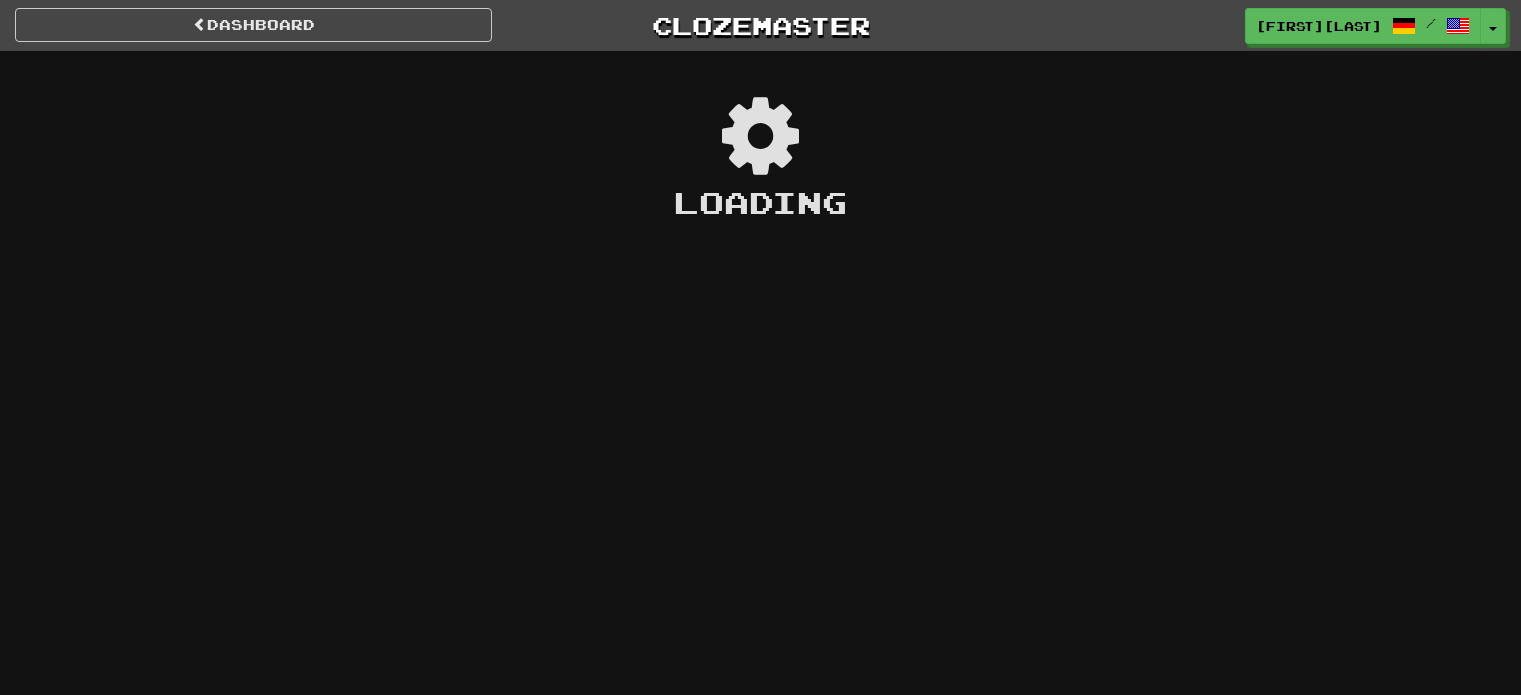 scroll, scrollTop: 0, scrollLeft: 0, axis: both 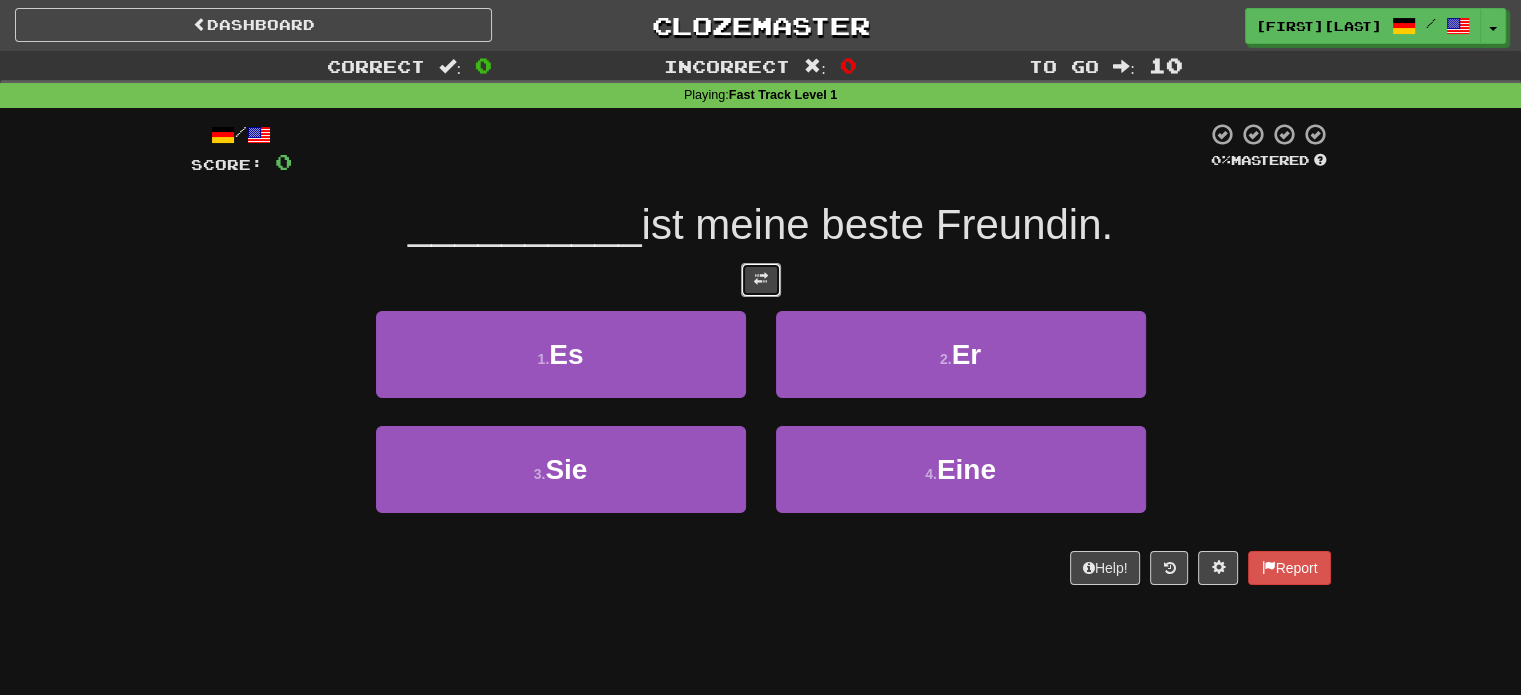 click at bounding box center [761, 280] 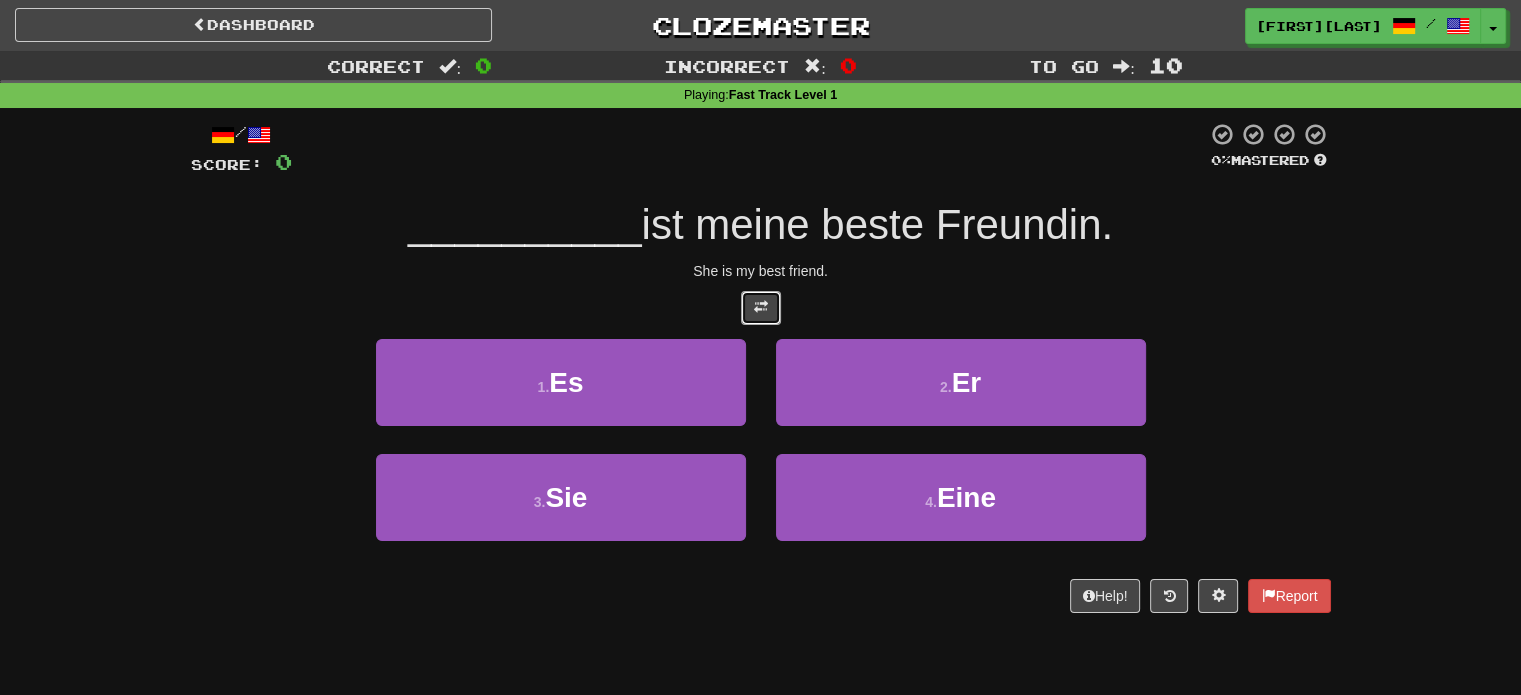 click at bounding box center [761, 307] 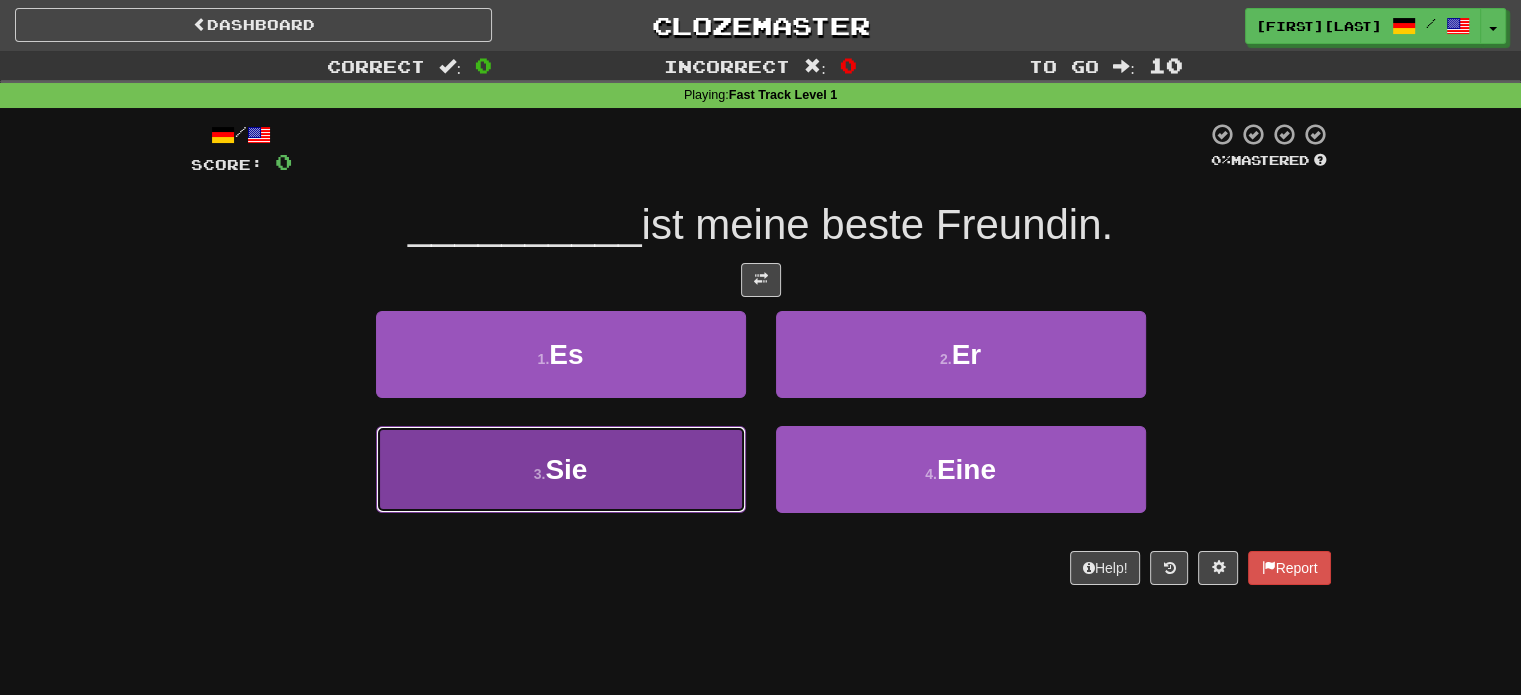 click on "3 .  Sie" at bounding box center [561, 469] 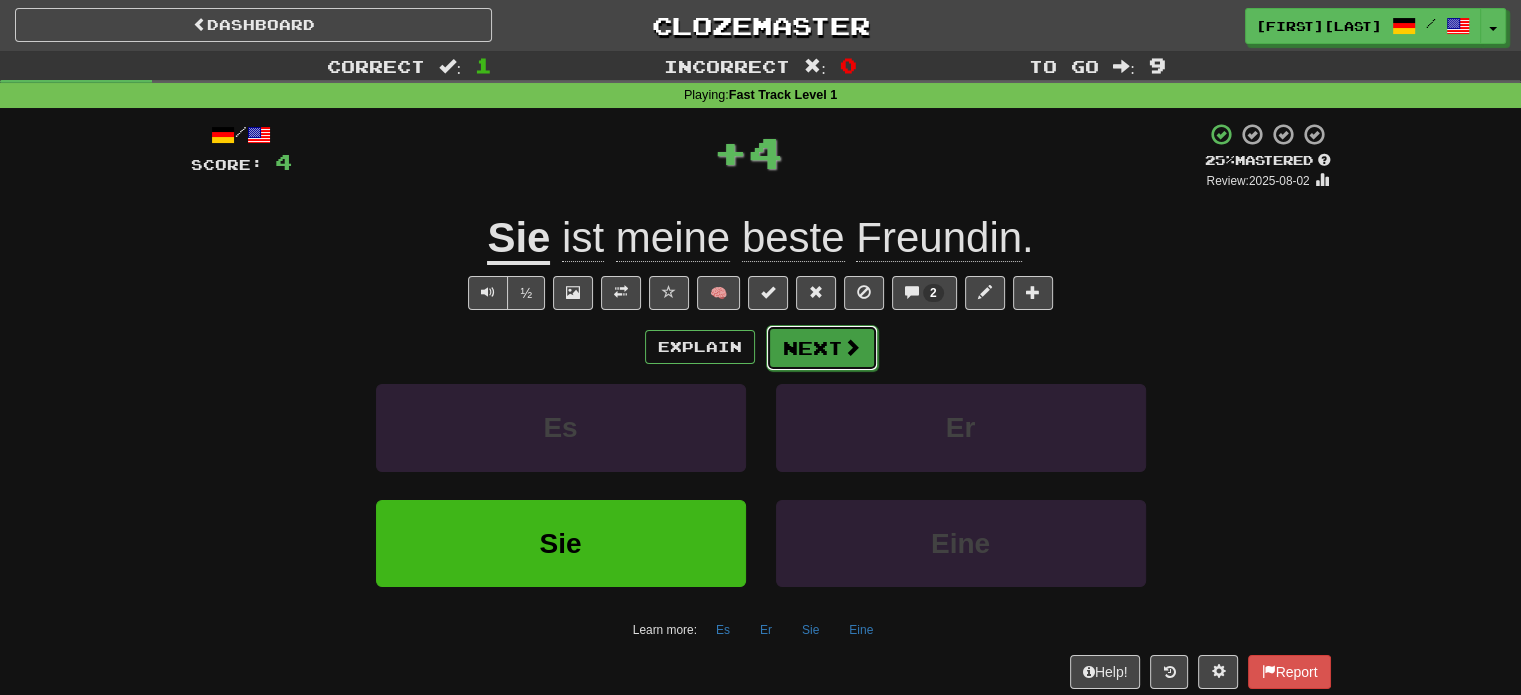 click on "Next" at bounding box center (822, 348) 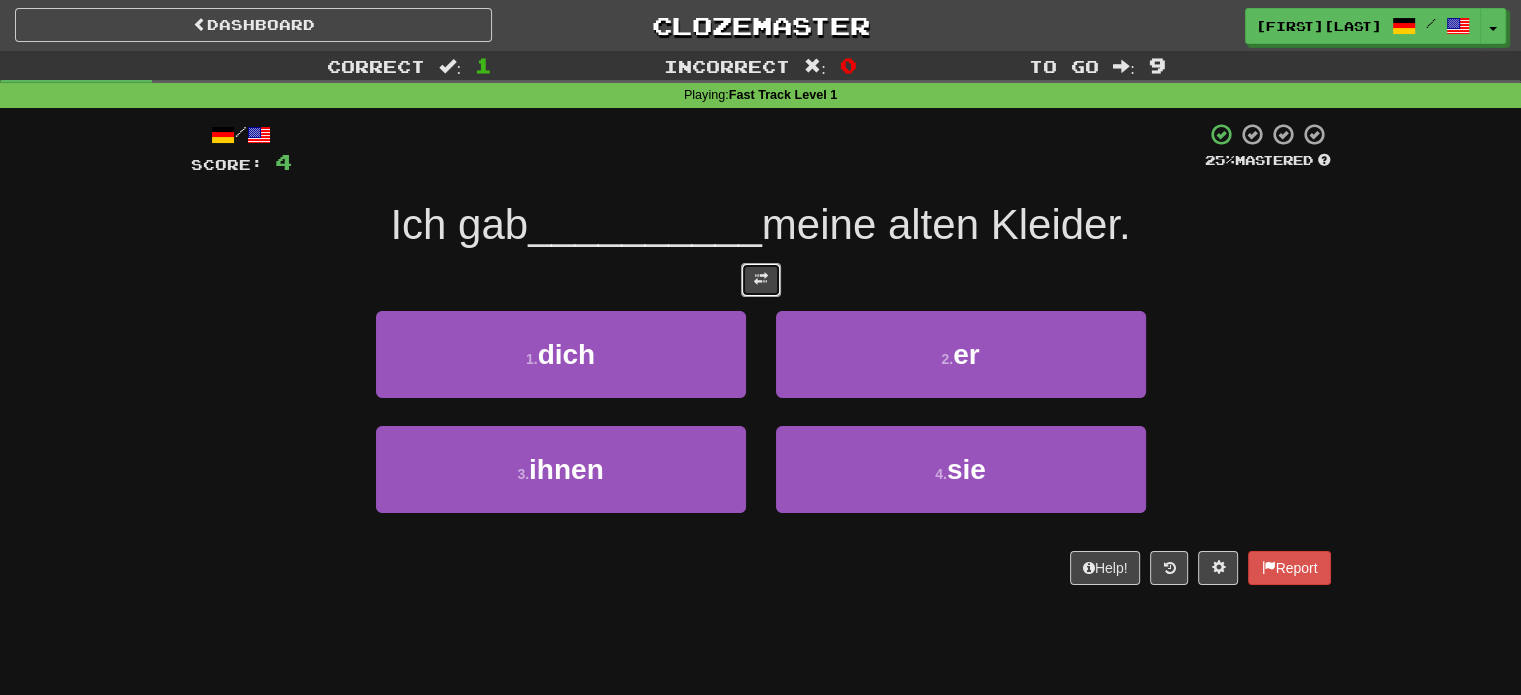 click at bounding box center (761, 280) 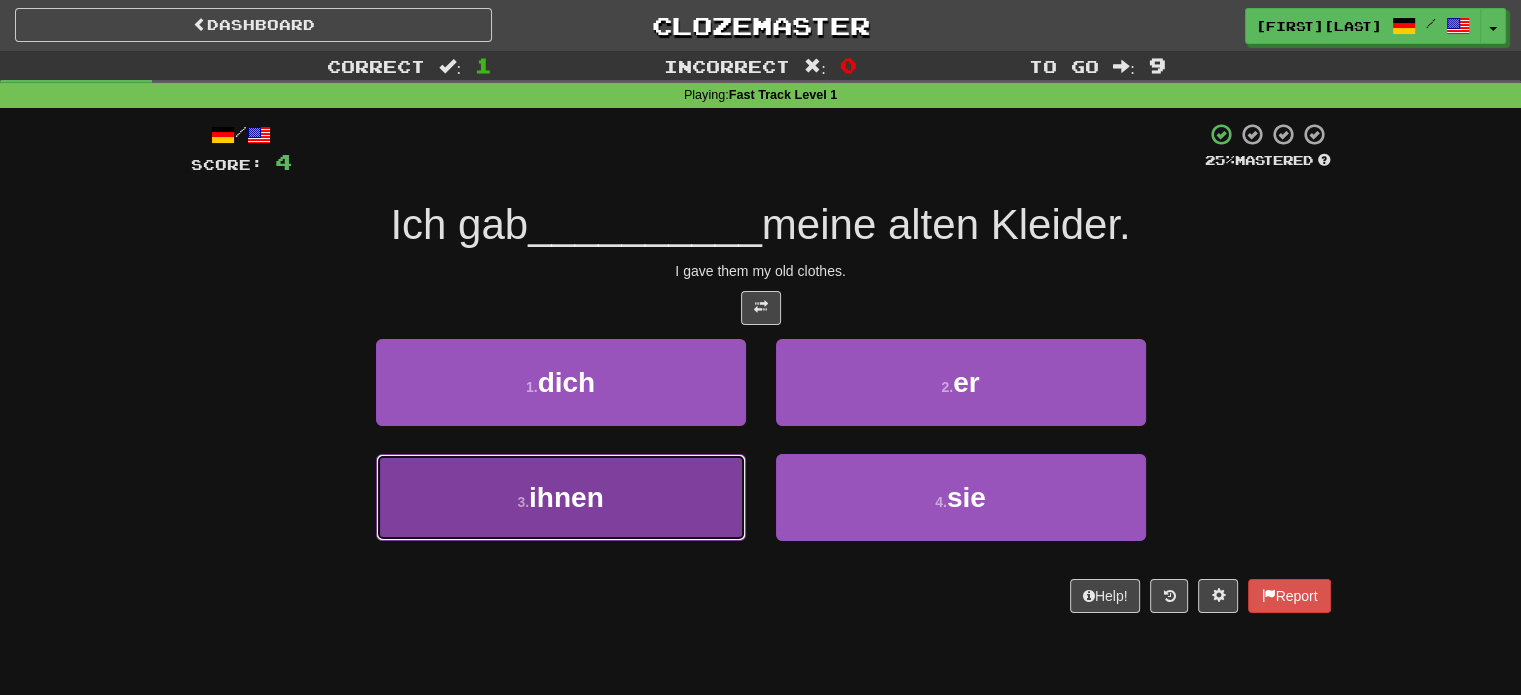 click on "3 .  ihnen" at bounding box center [561, 497] 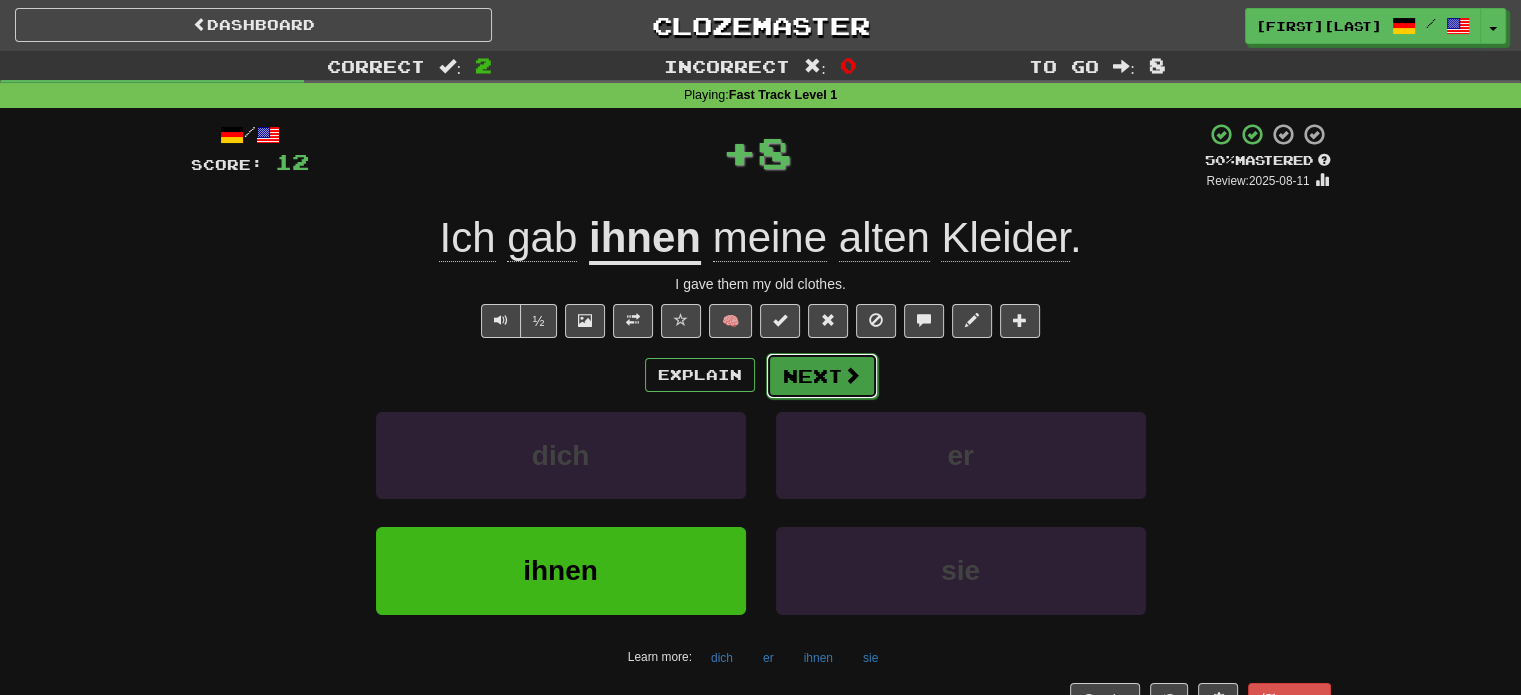 click on "Next" at bounding box center (822, 376) 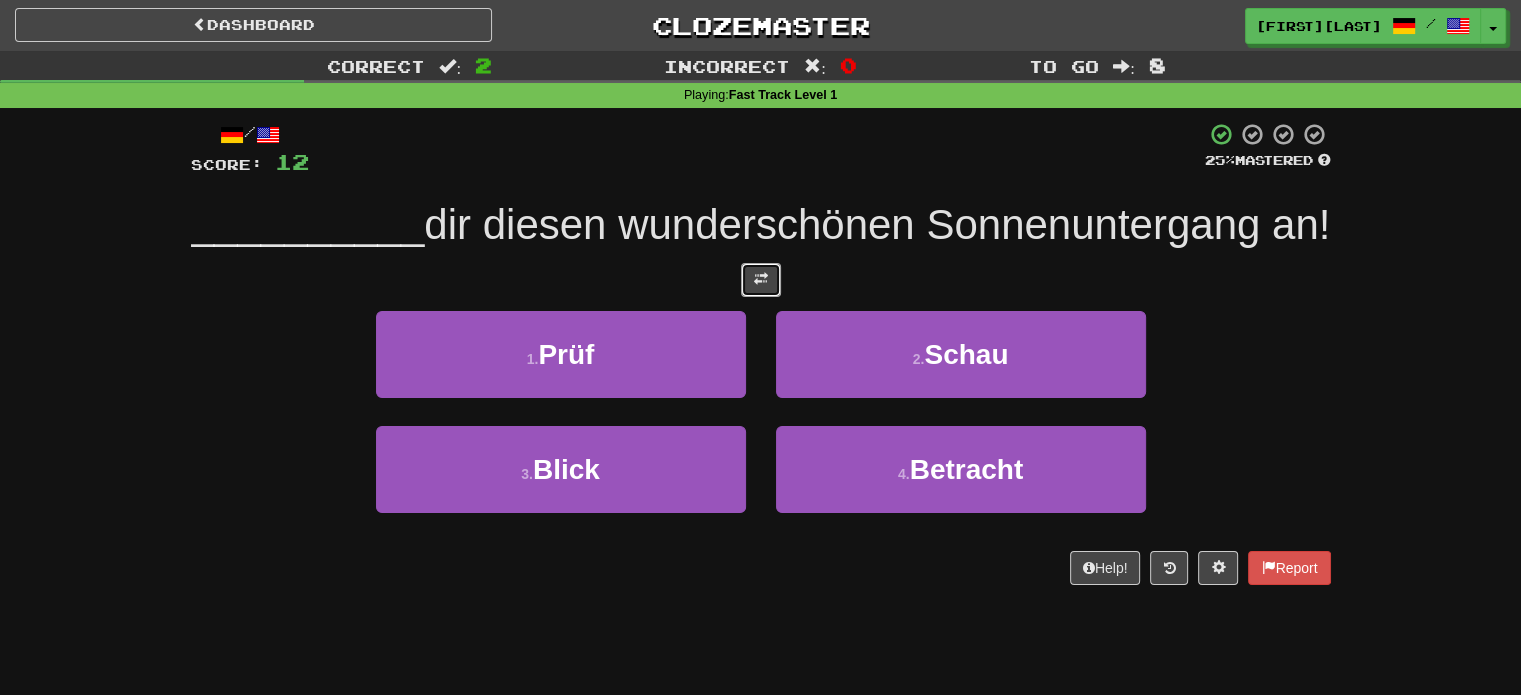 click at bounding box center [761, 280] 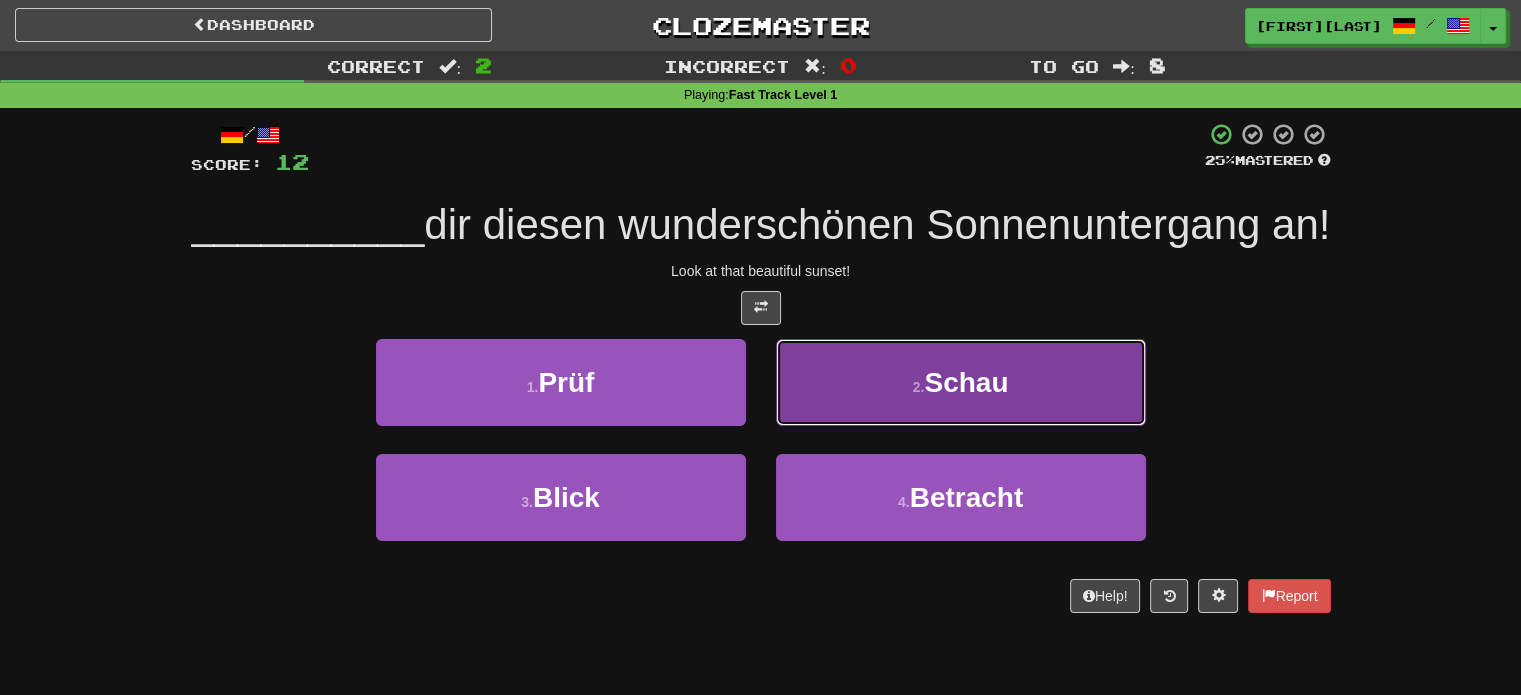 click on "2 .  Schau" at bounding box center [961, 382] 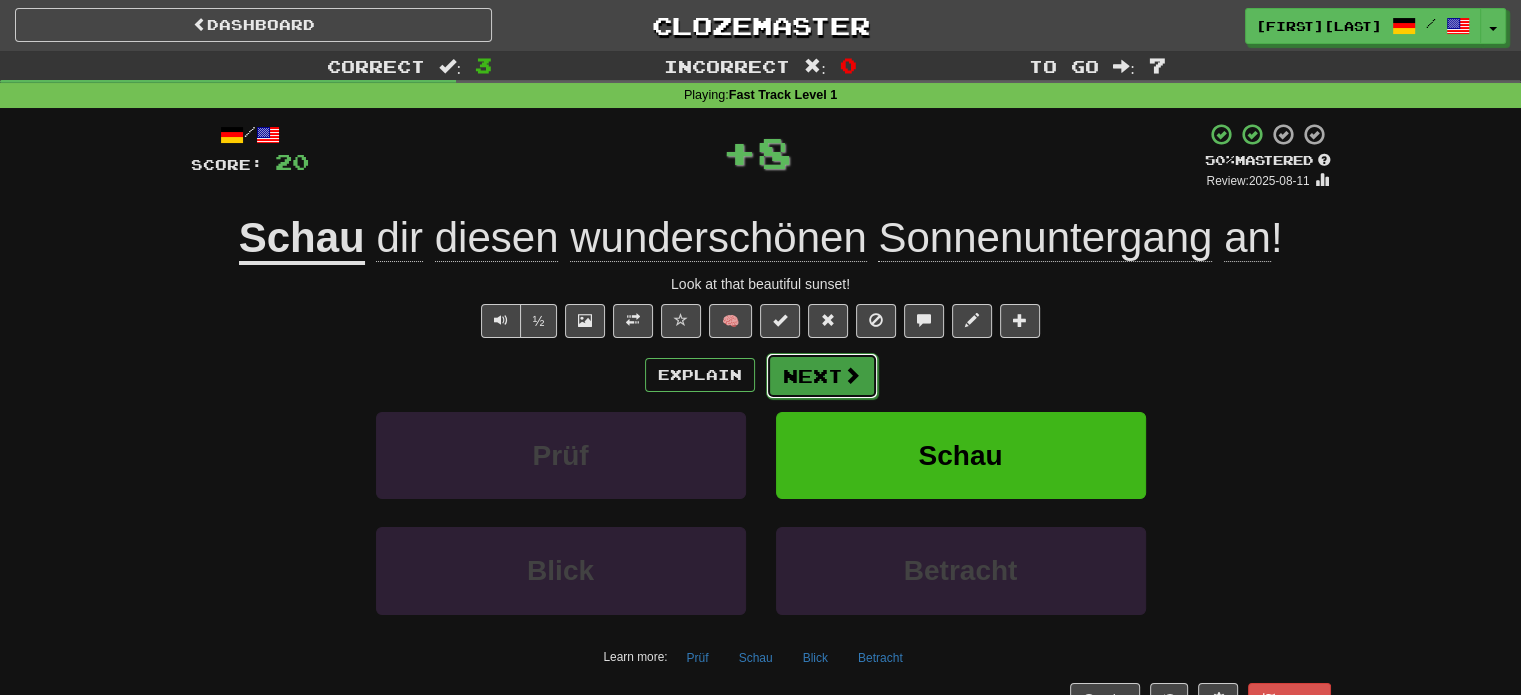 click on "Next" at bounding box center [822, 376] 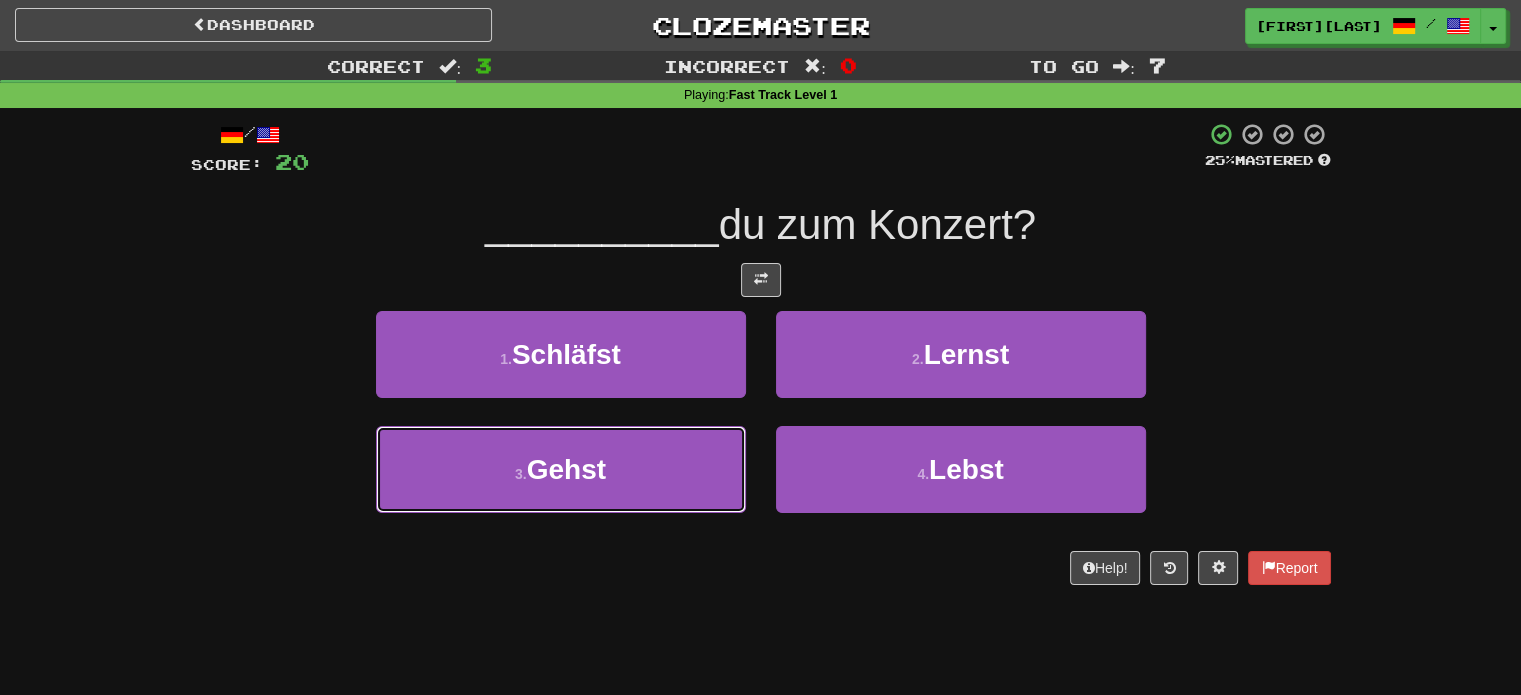 click on "3 .  Gehst" at bounding box center [561, 469] 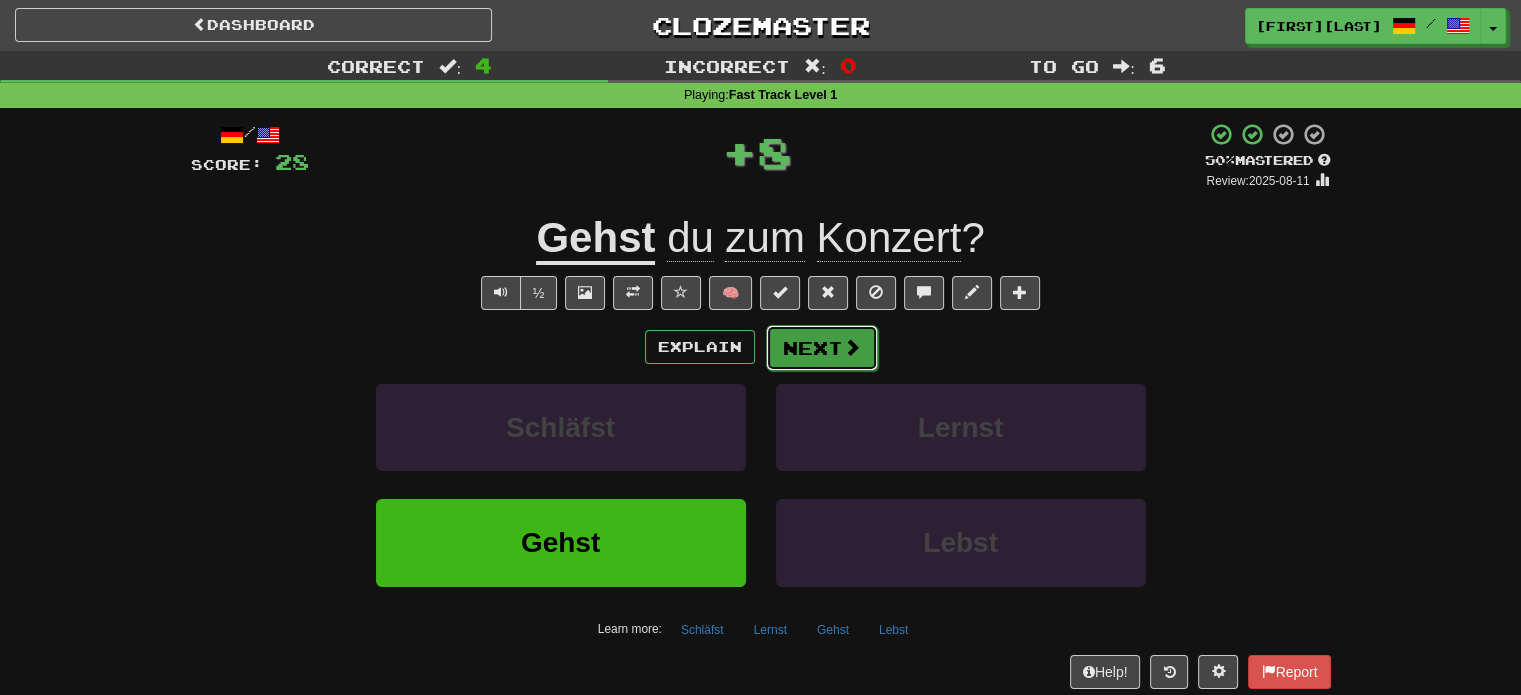click on "Next" at bounding box center [822, 348] 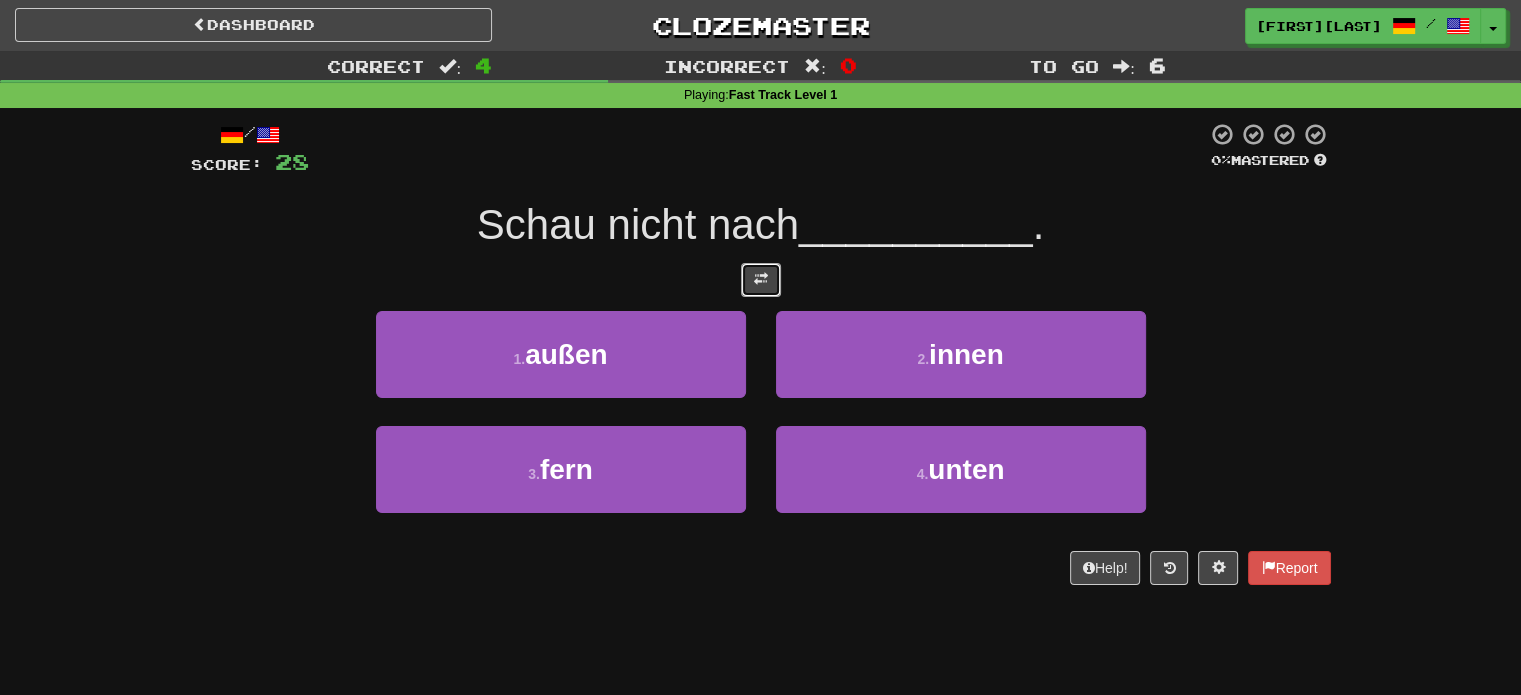 click at bounding box center (761, 280) 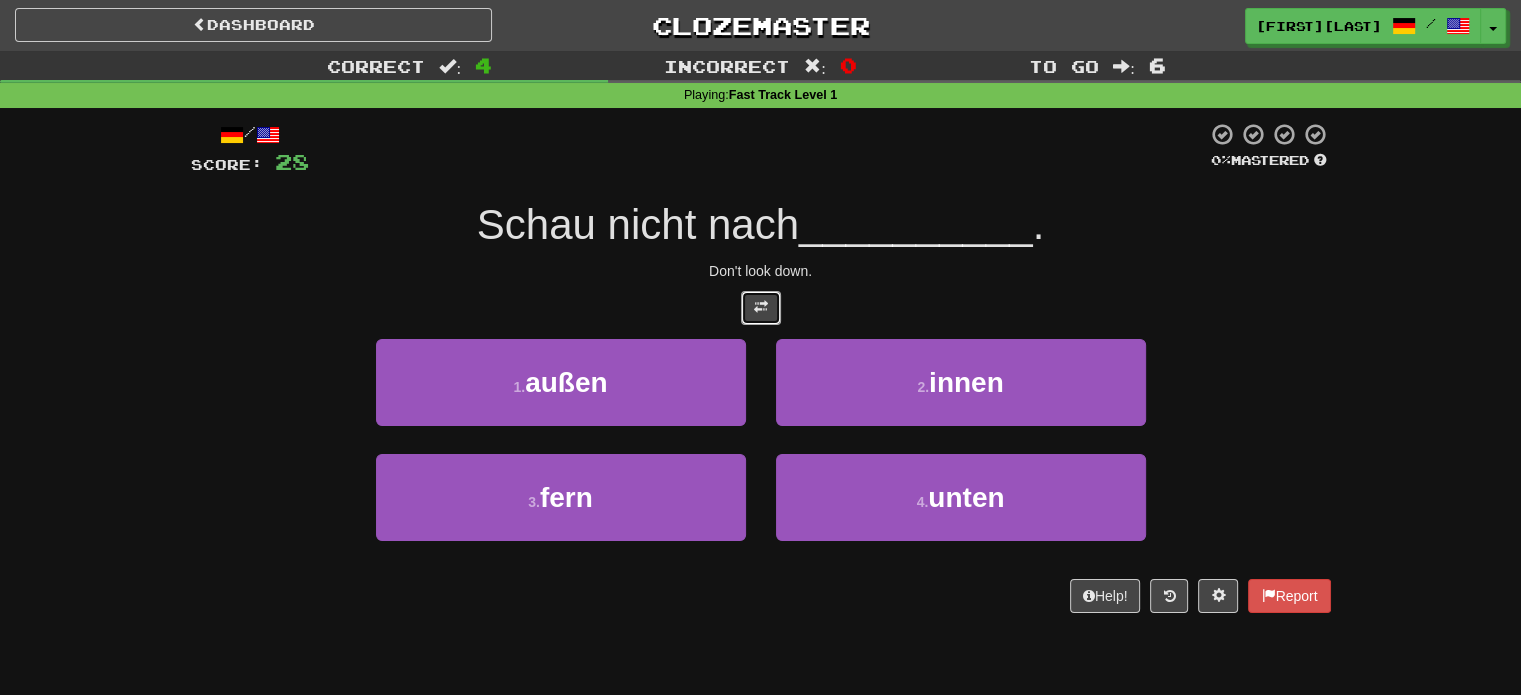 click at bounding box center (761, 308) 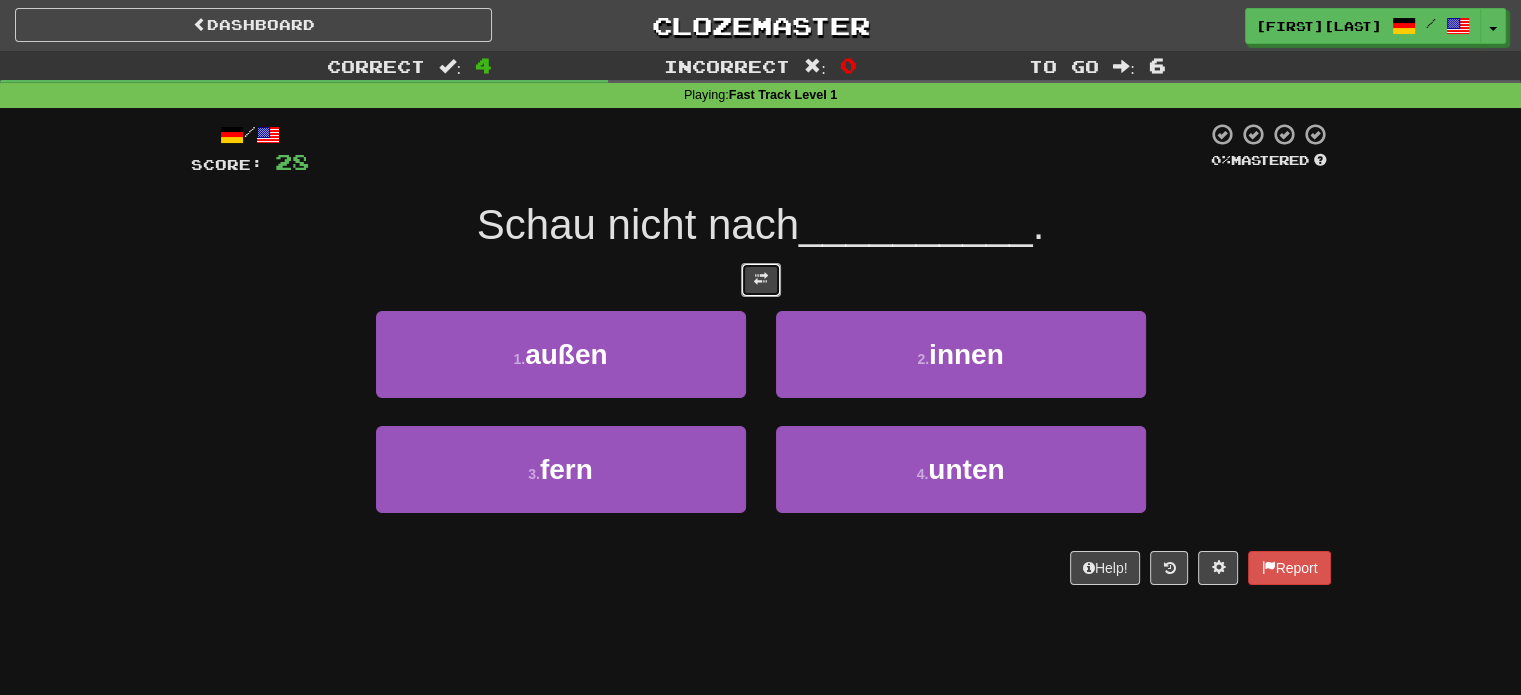 click at bounding box center [761, 280] 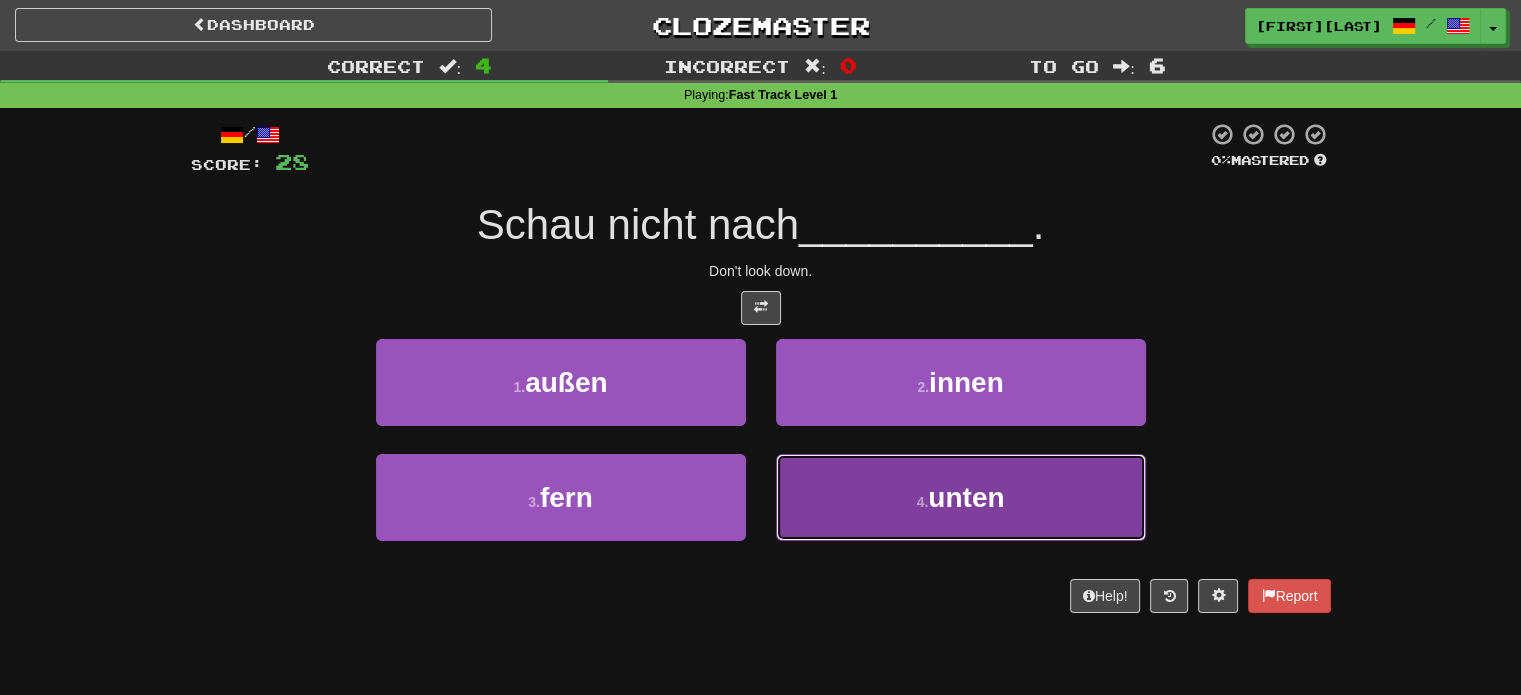 click on "4 . unten" at bounding box center (961, 497) 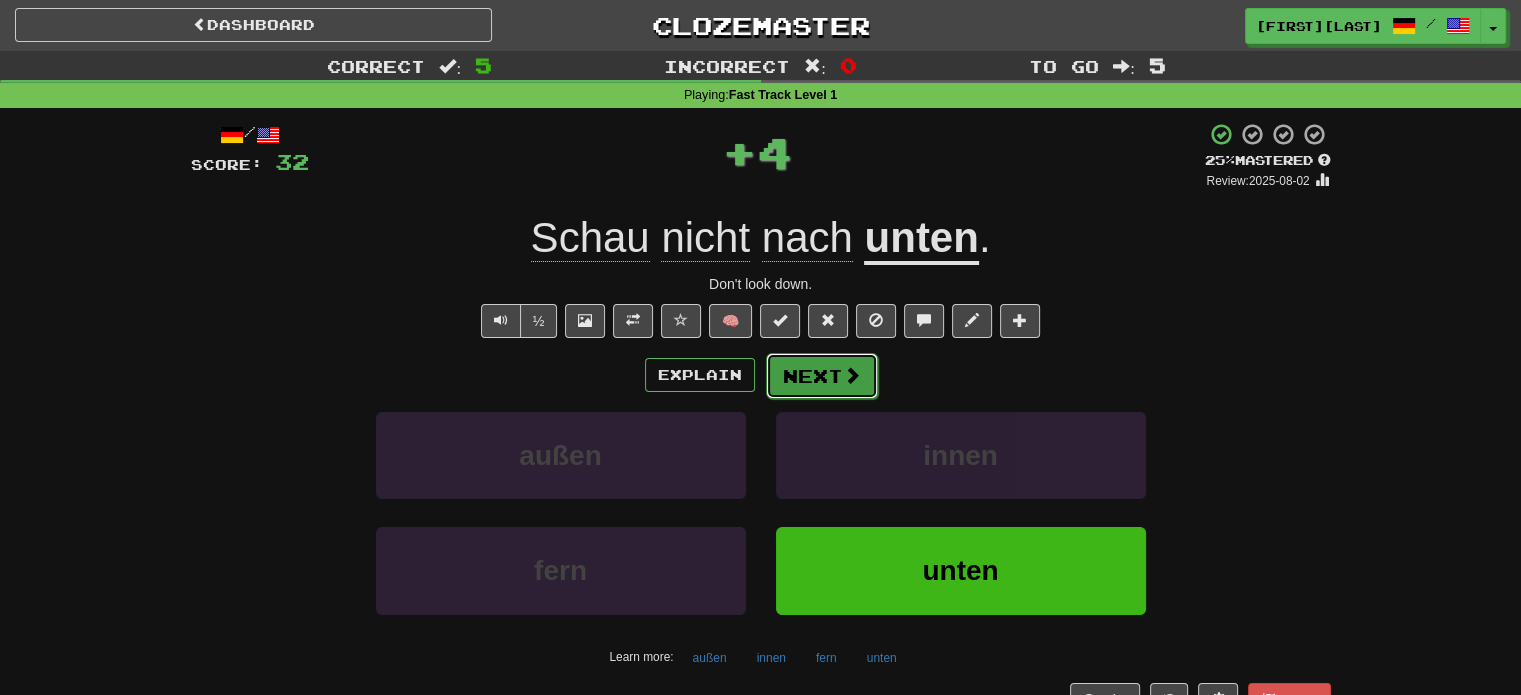 click on "Next" at bounding box center [822, 376] 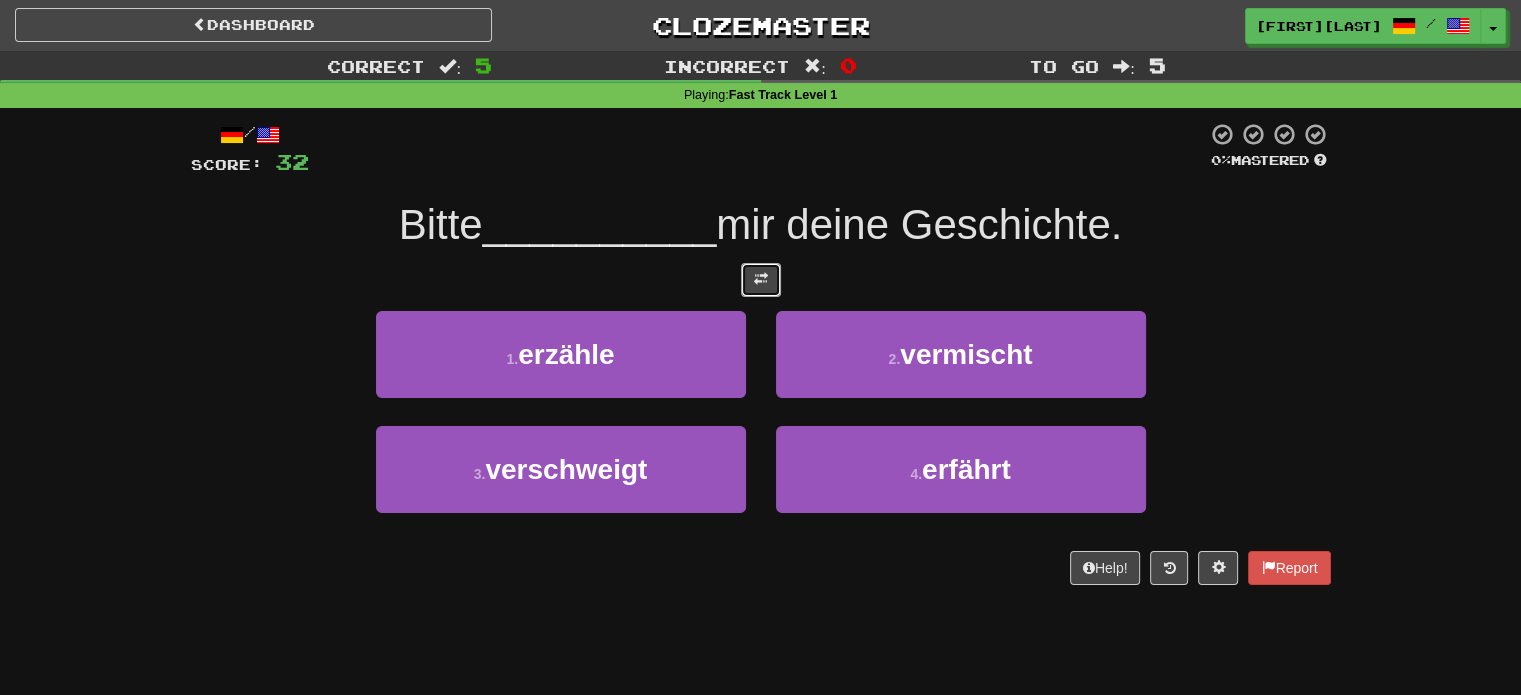 click at bounding box center [761, 280] 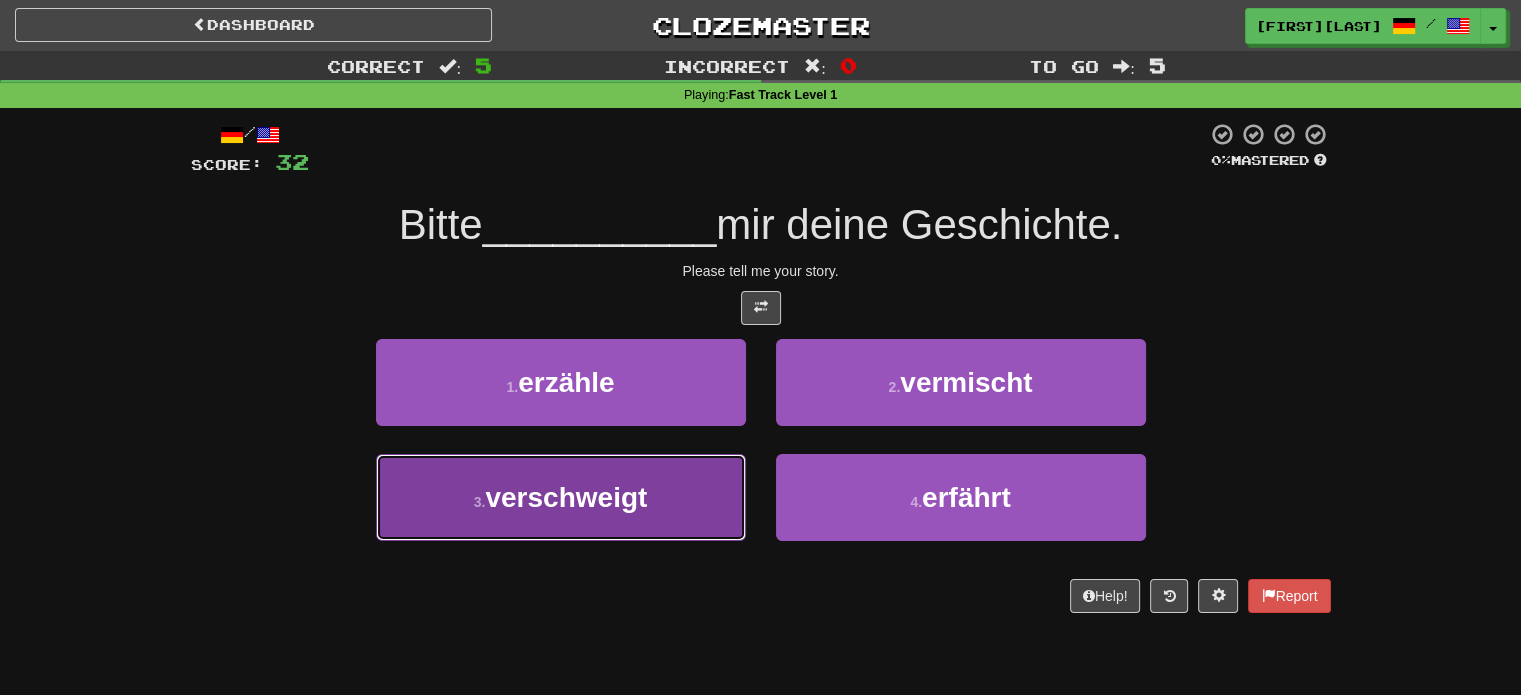 click on "3 . verschweigt" at bounding box center [561, 497] 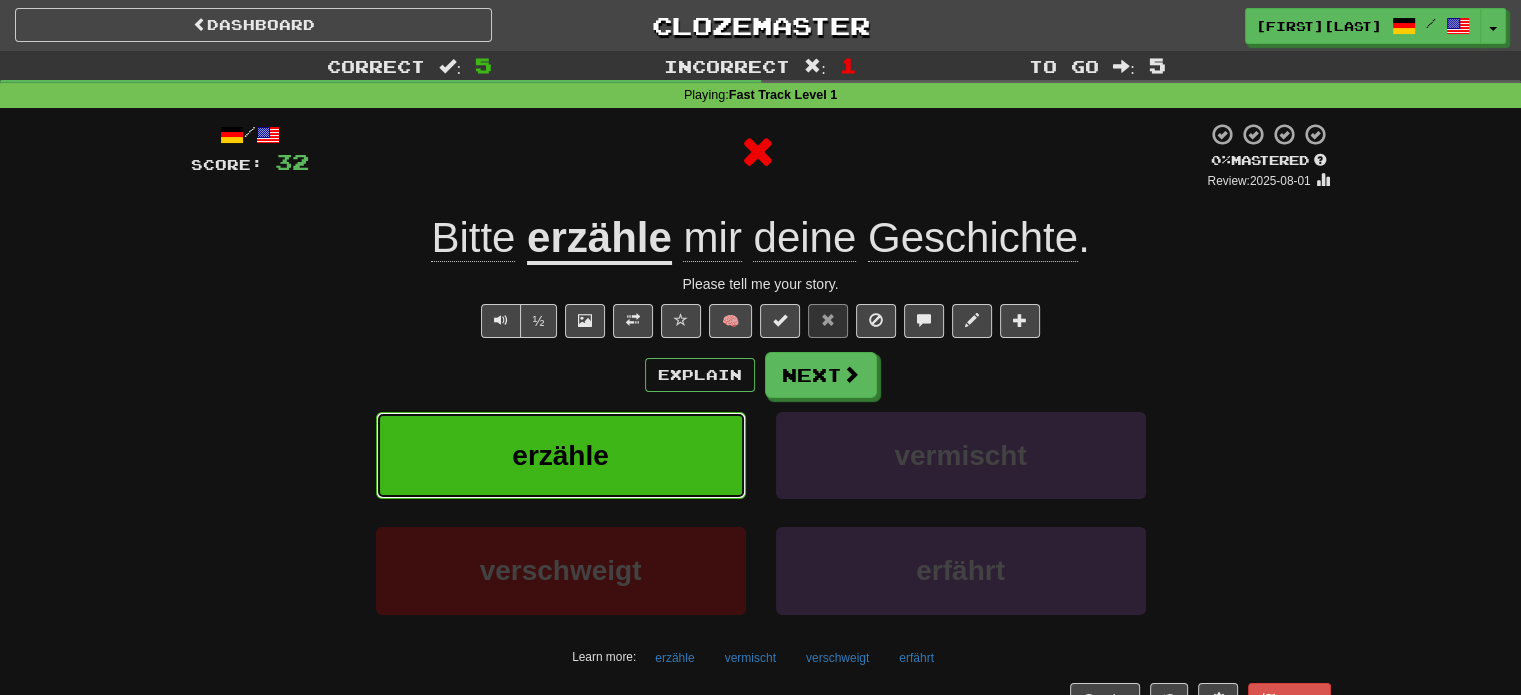 drag, startPoint x: 643, startPoint y: 467, endPoint x: 424, endPoint y: 471, distance: 219.03653 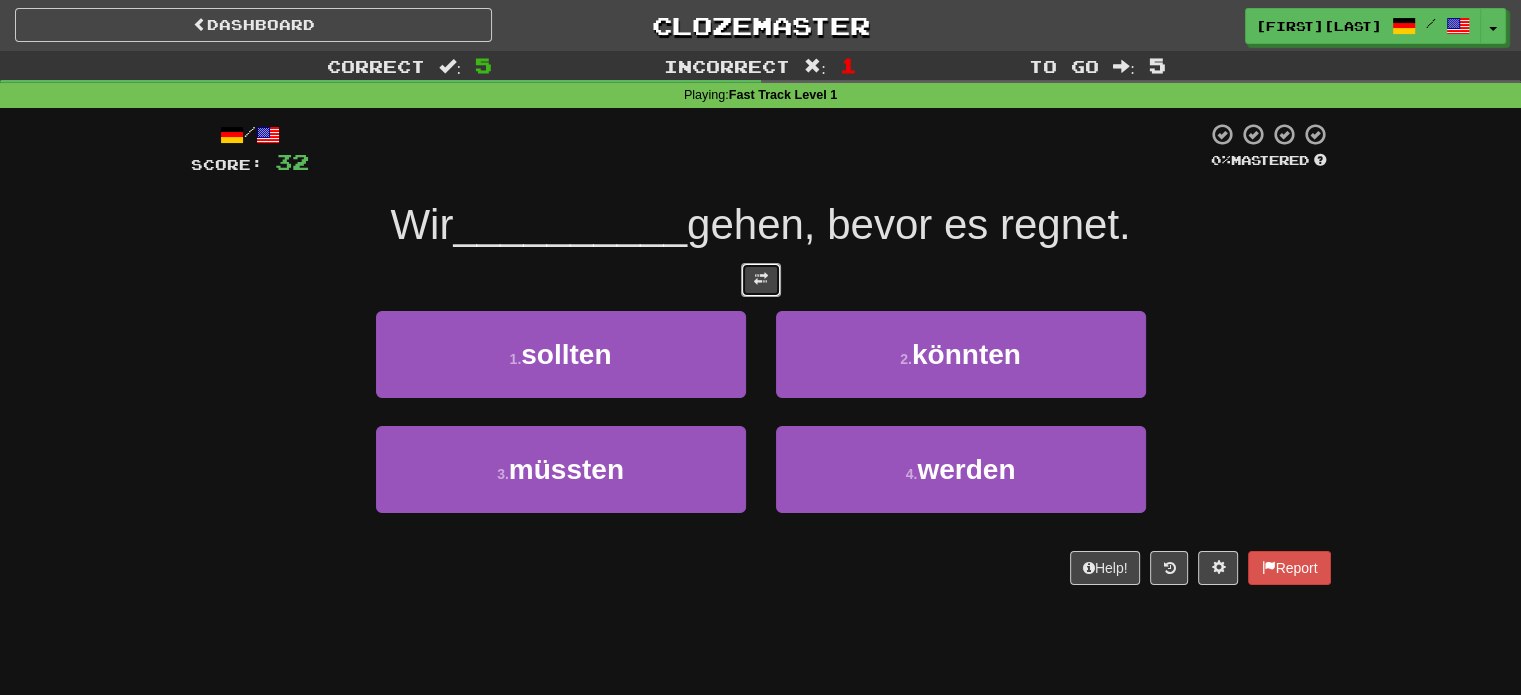 click at bounding box center [761, 280] 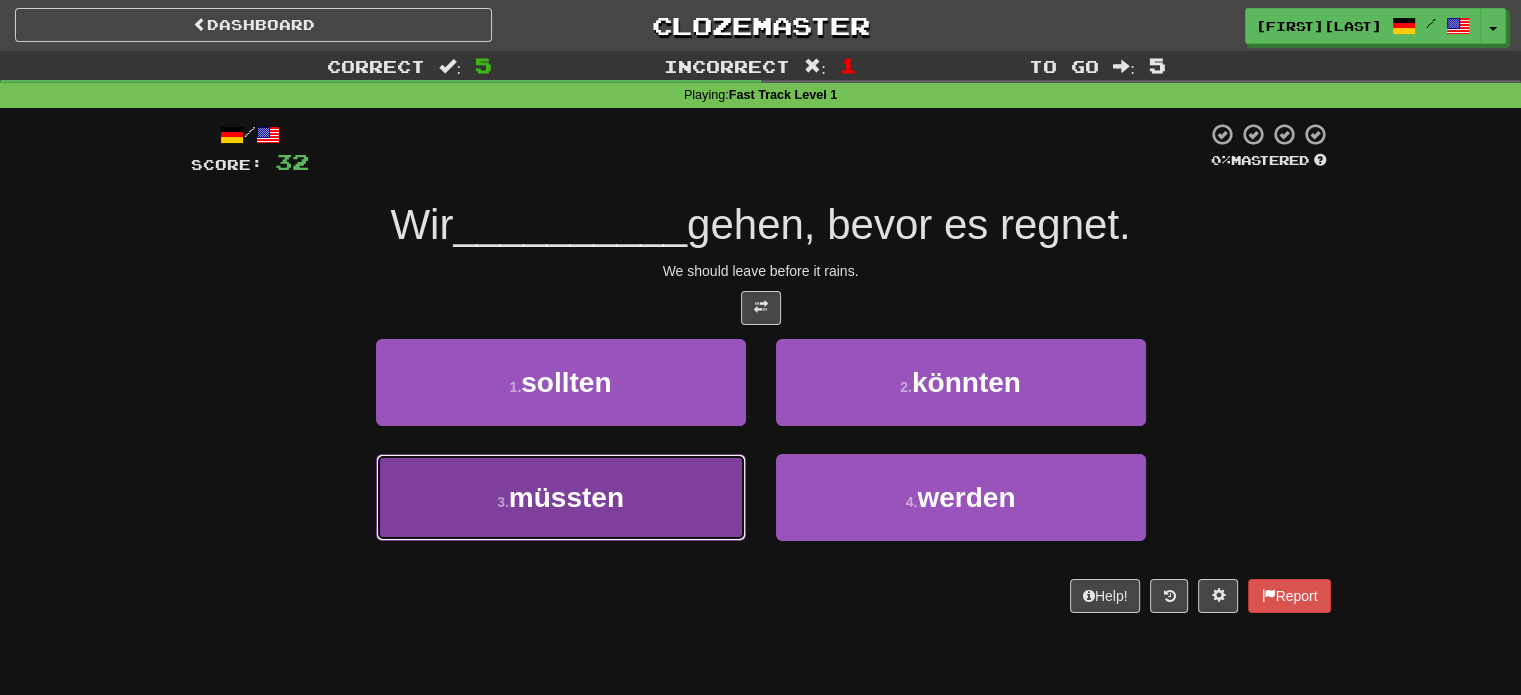 click on "3 . müssten" at bounding box center (561, 497) 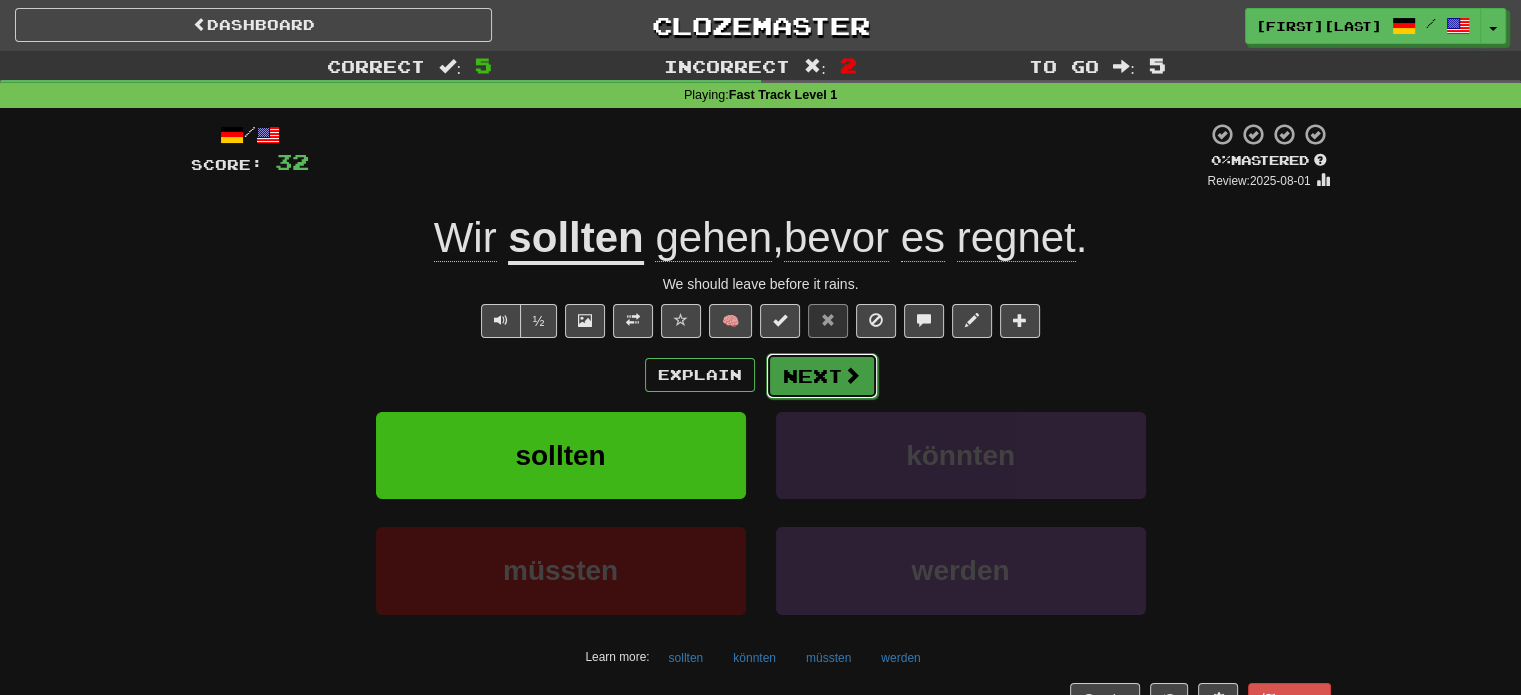click on "Next" at bounding box center [822, 376] 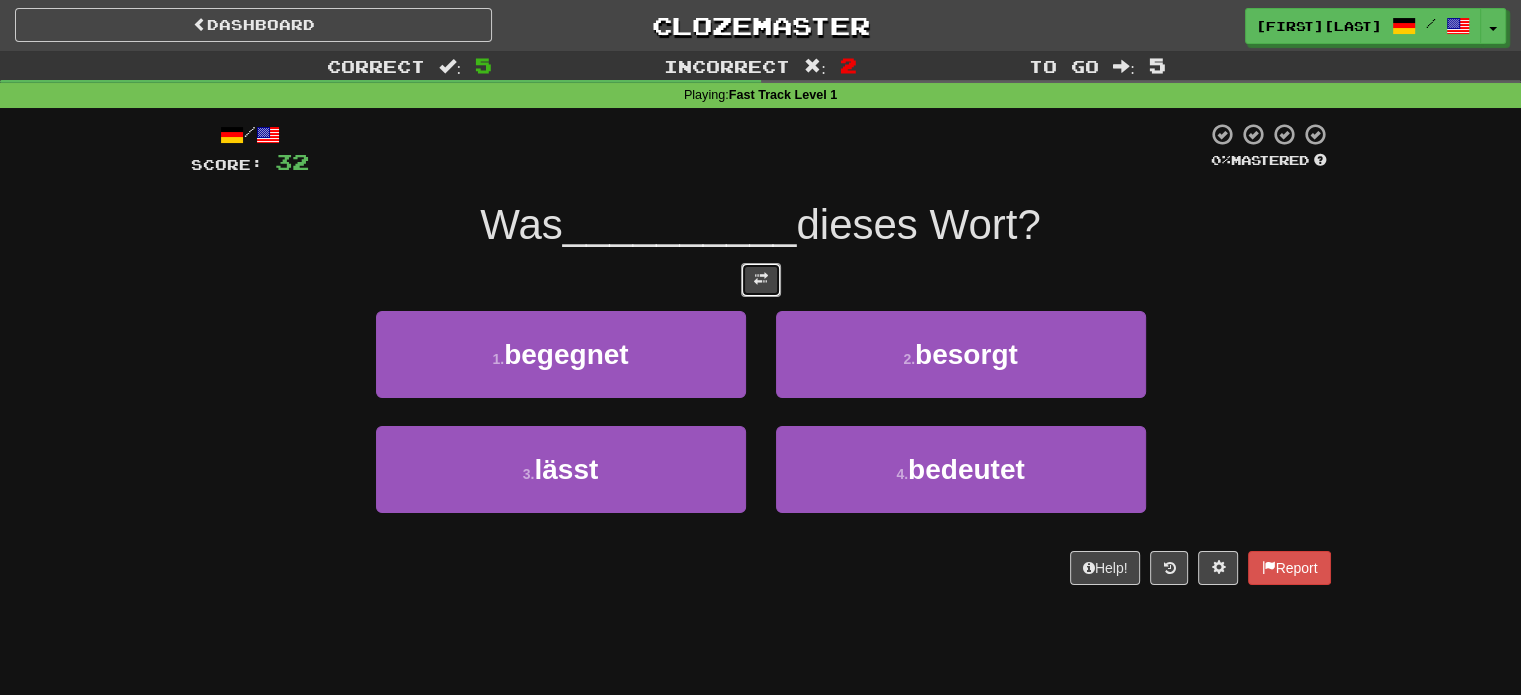 click at bounding box center [761, 279] 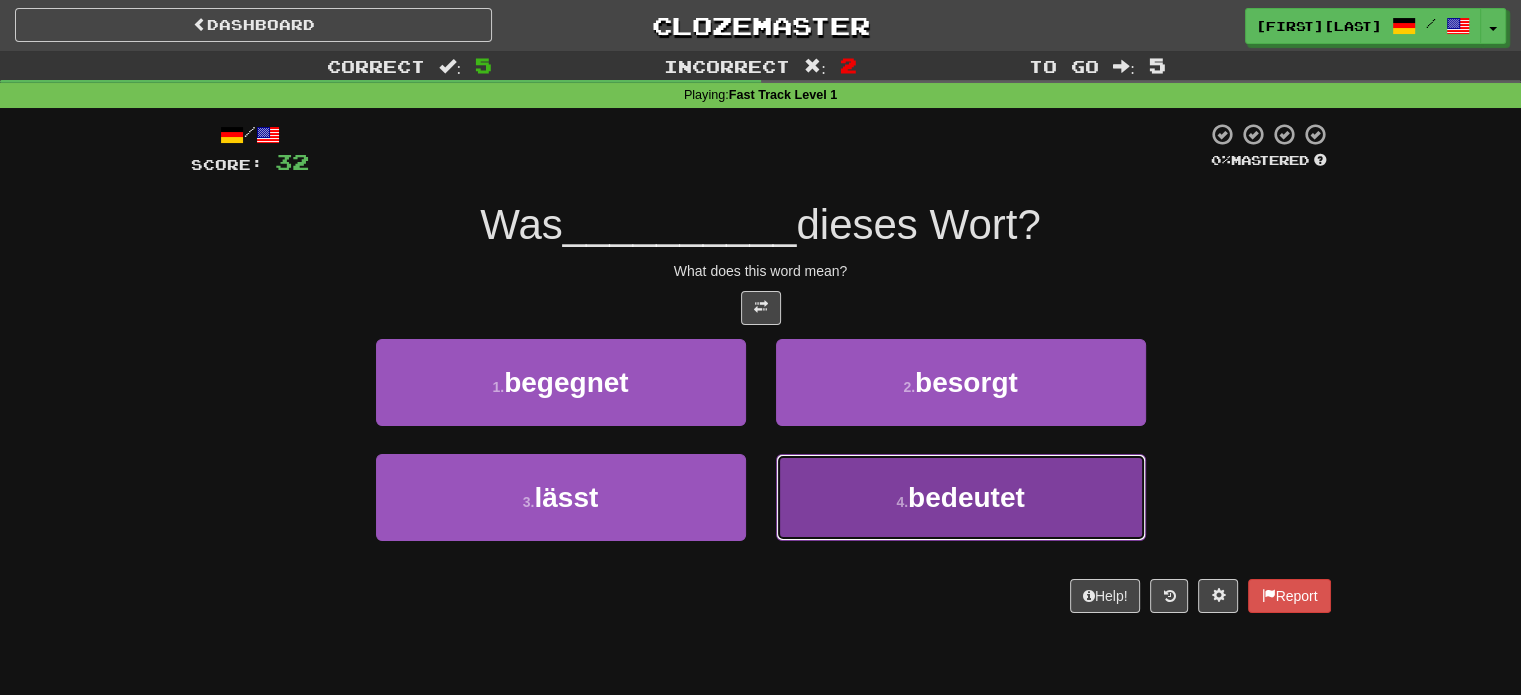 click on "4 . bedeutet" at bounding box center [961, 497] 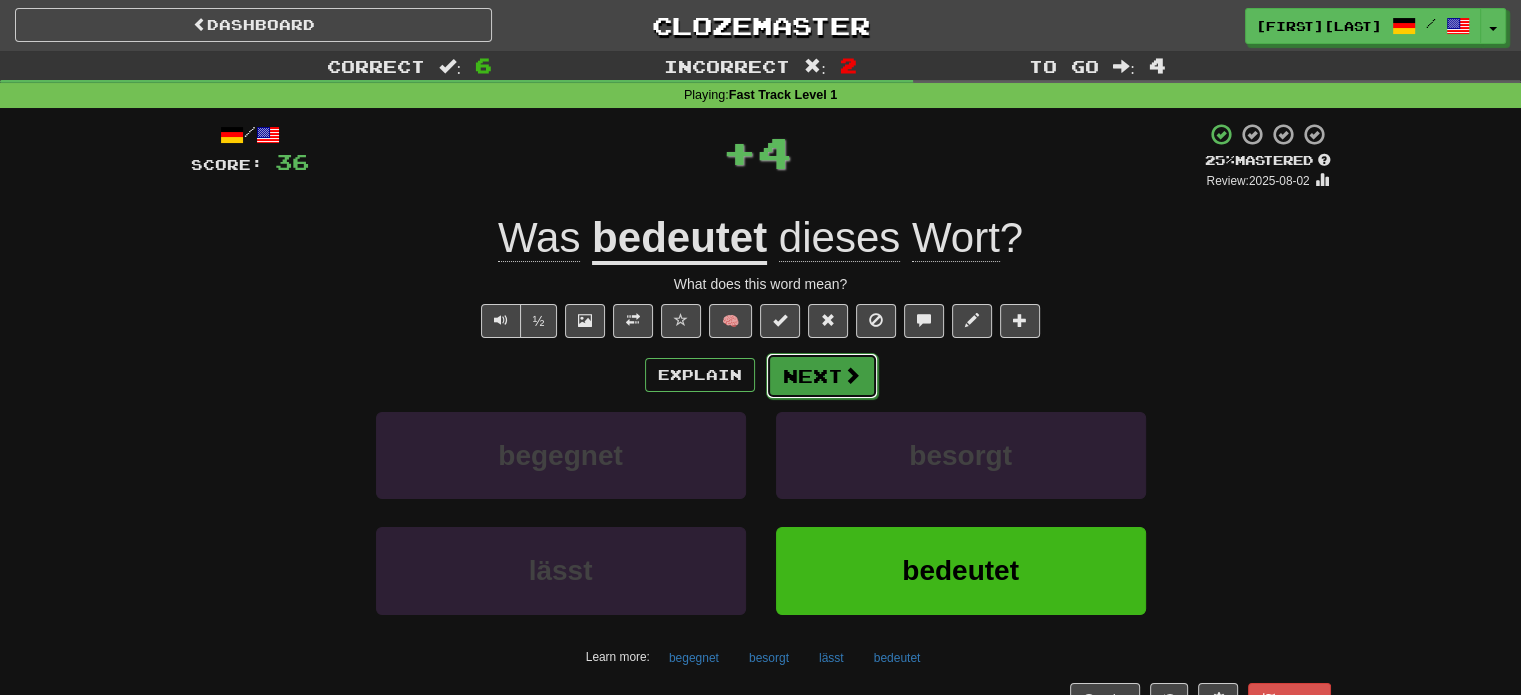 click on "Next" at bounding box center (822, 376) 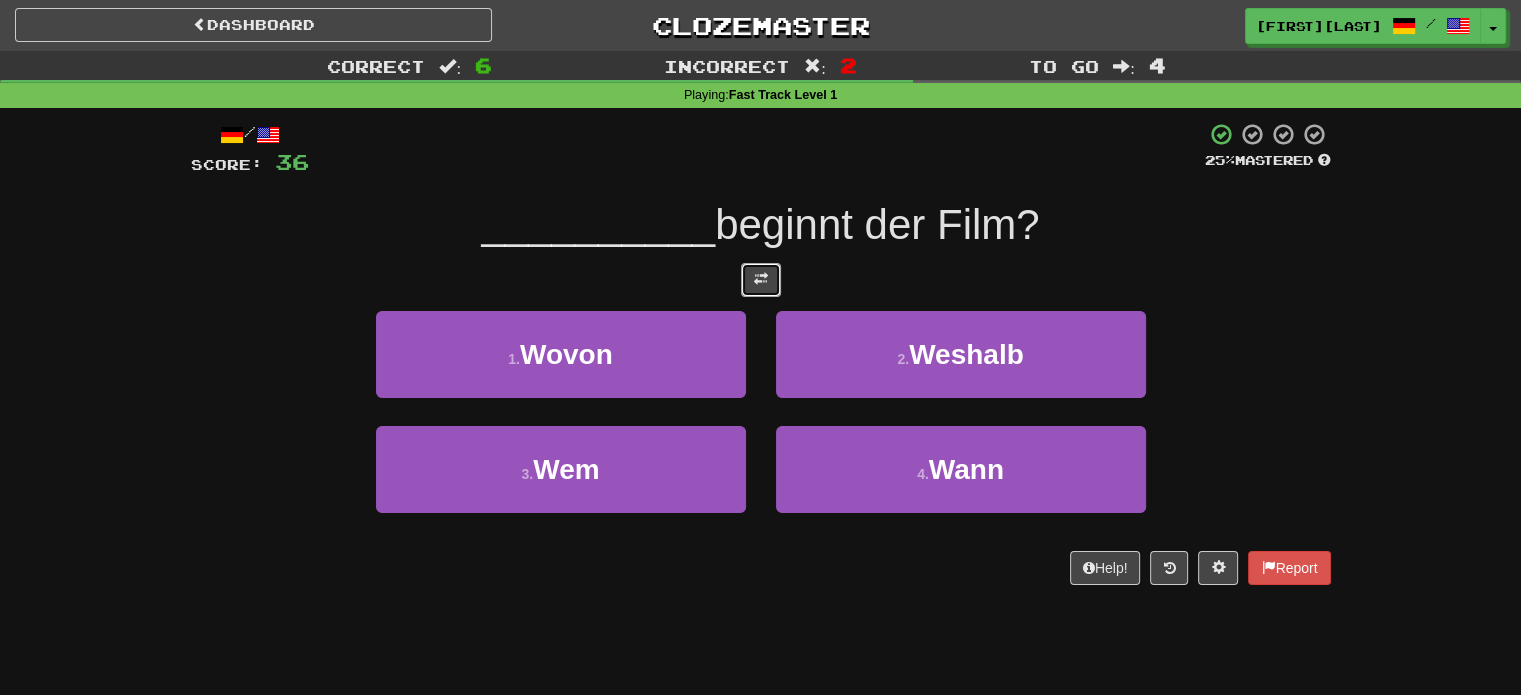 click at bounding box center (761, 279) 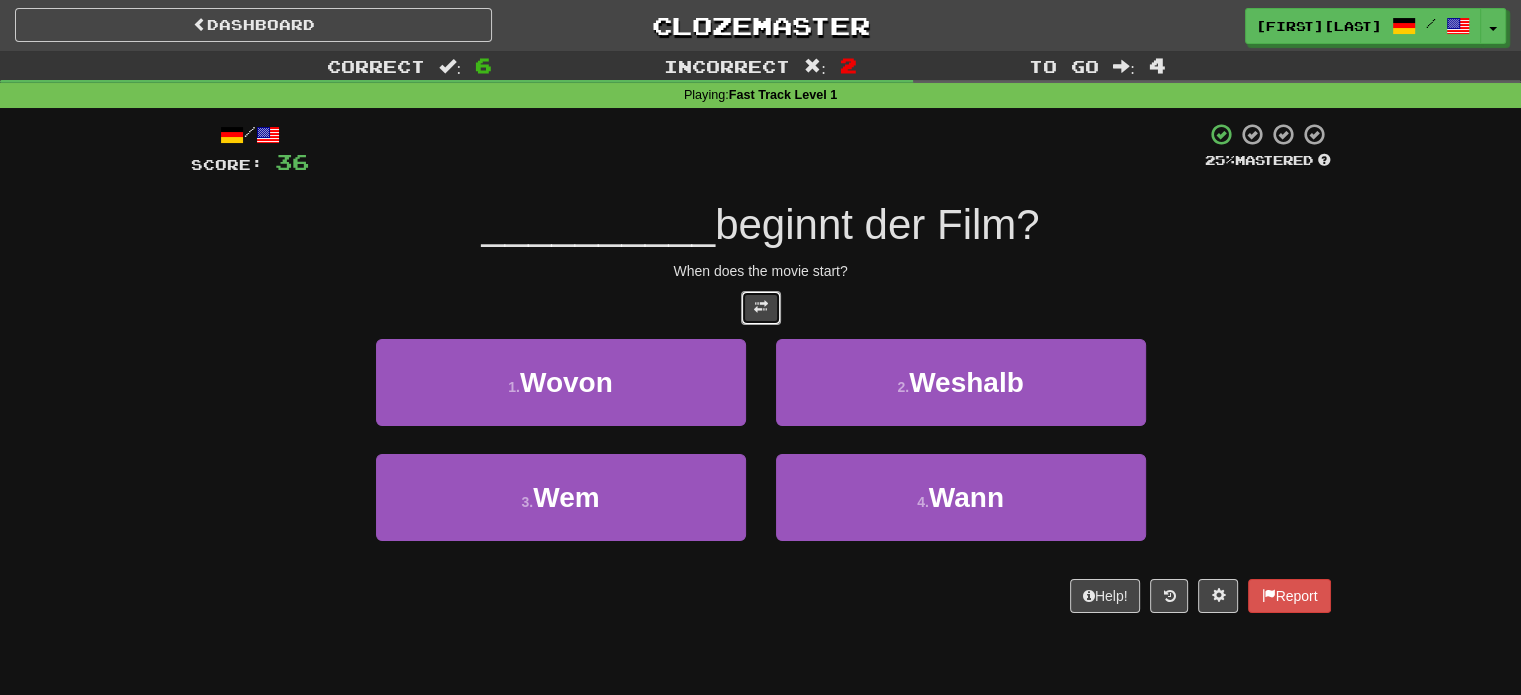 click at bounding box center (761, 307) 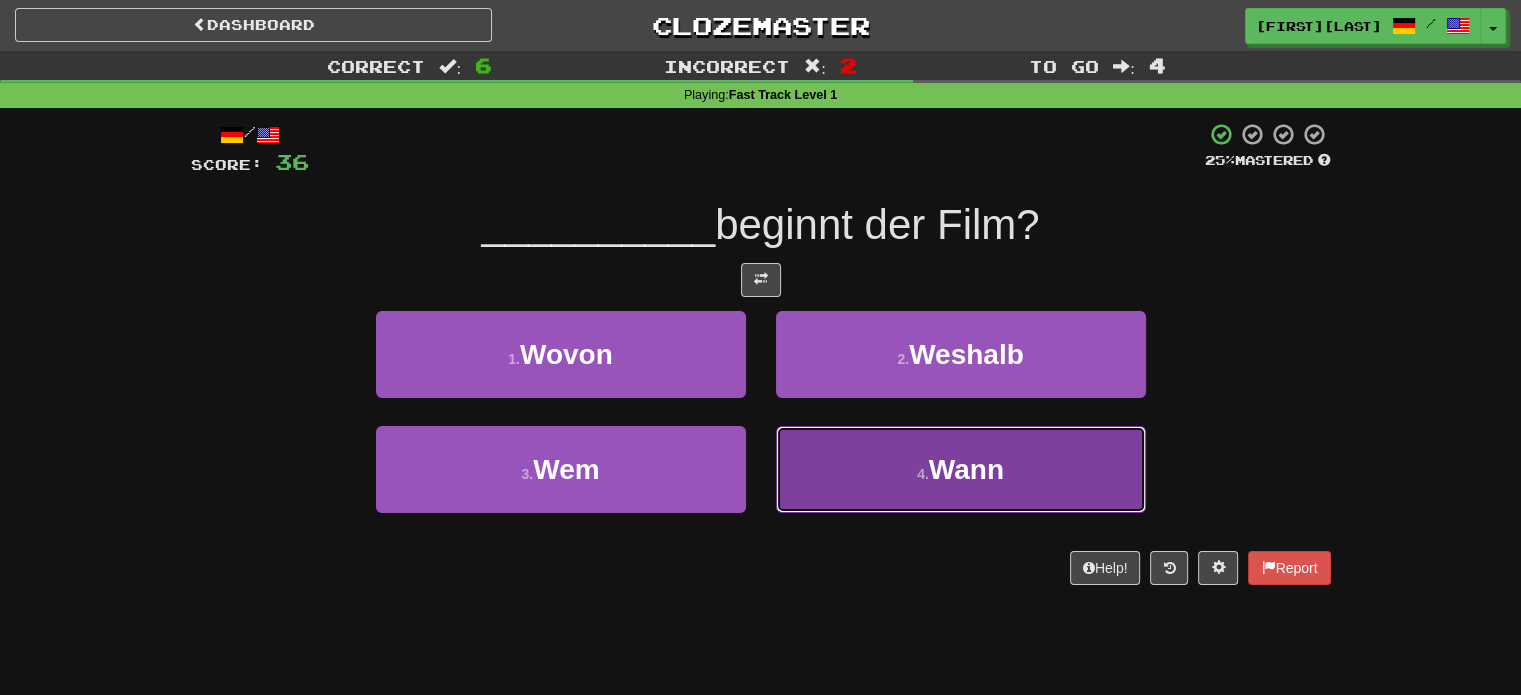 click on "4 . Wann" at bounding box center [961, 469] 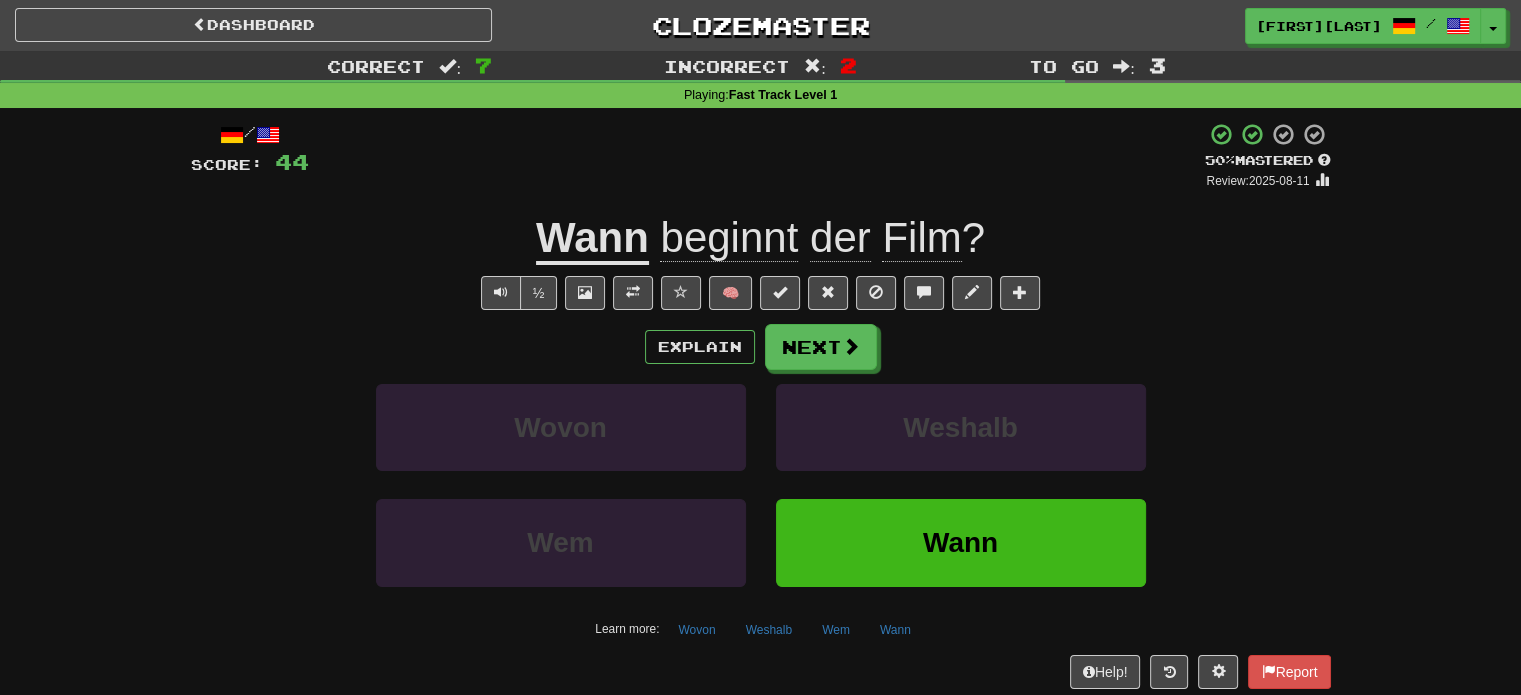 click on "beginnt" at bounding box center (729, 238) 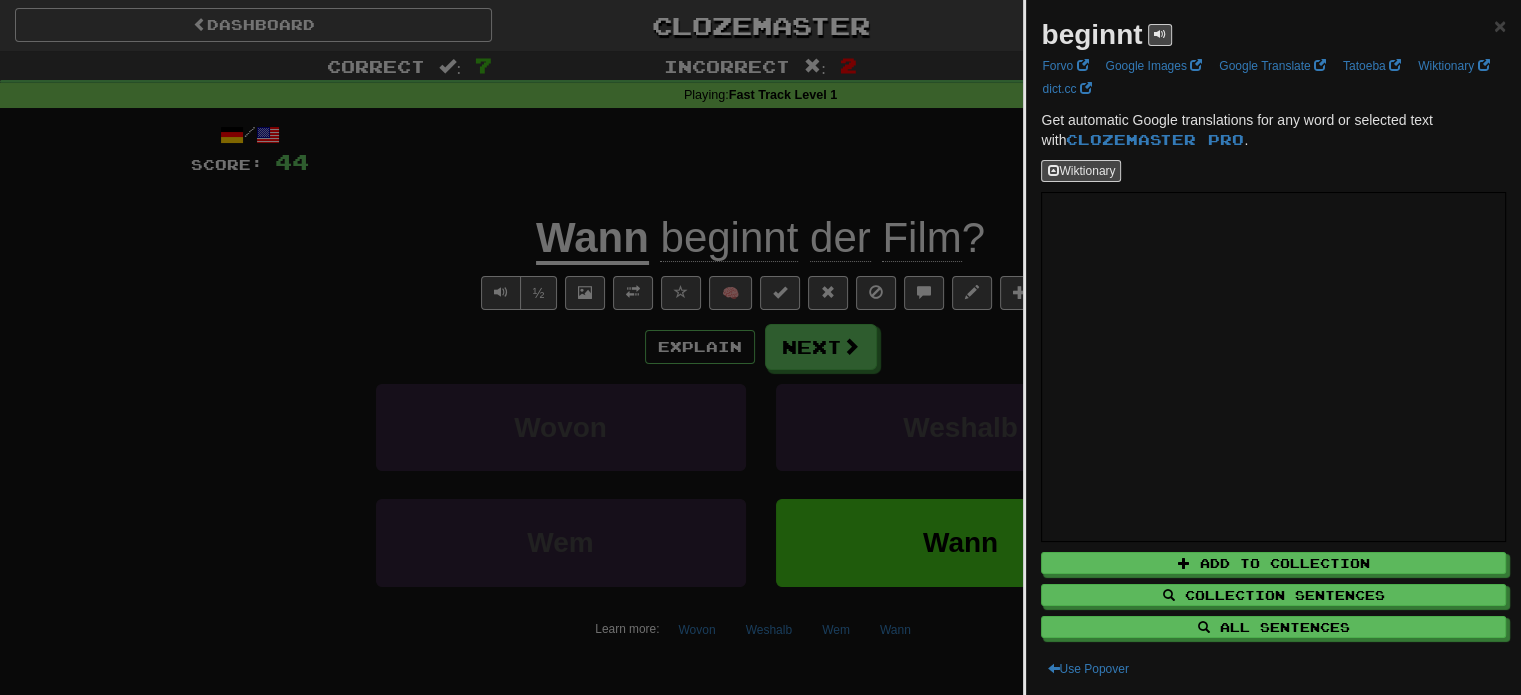 click at bounding box center (760, 347) 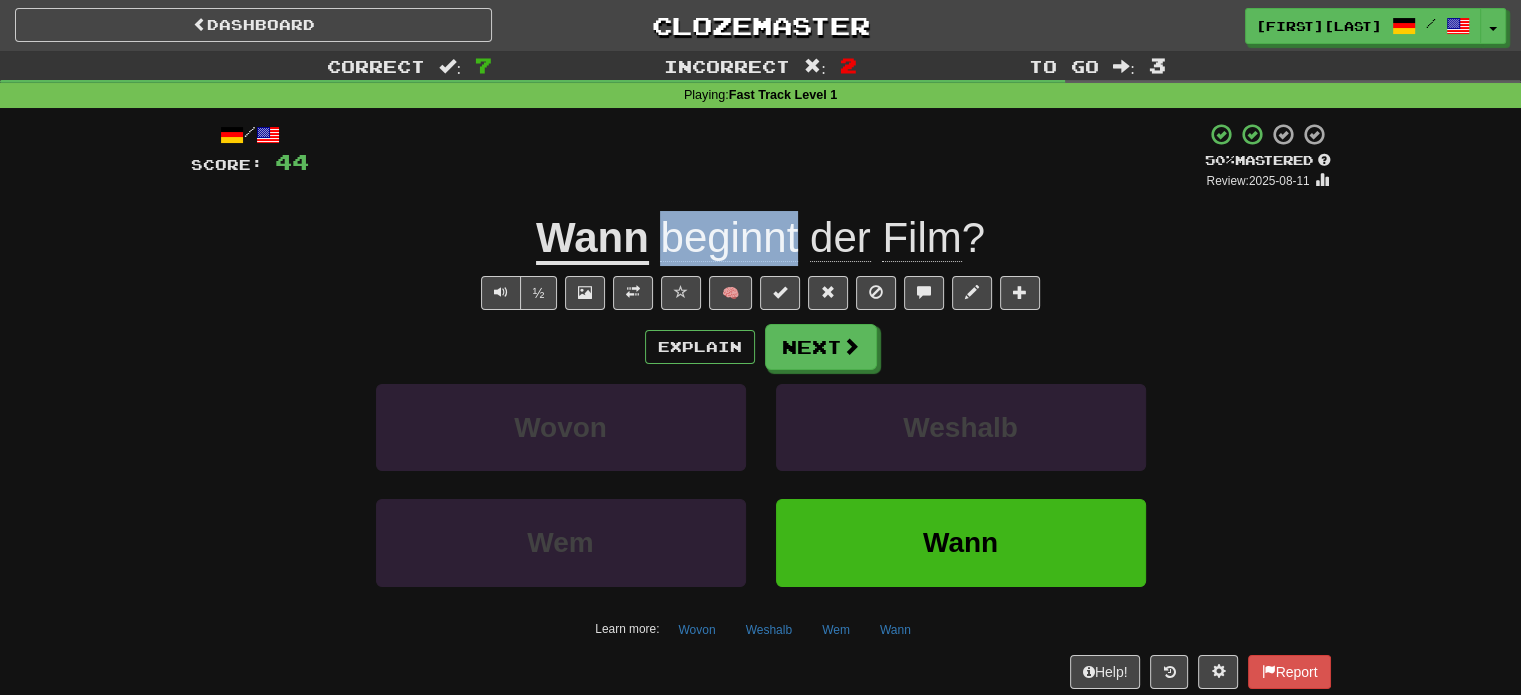drag, startPoint x: 667, startPoint y: 238, endPoint x: 794, endPoint y: 251, distance: 127.66362 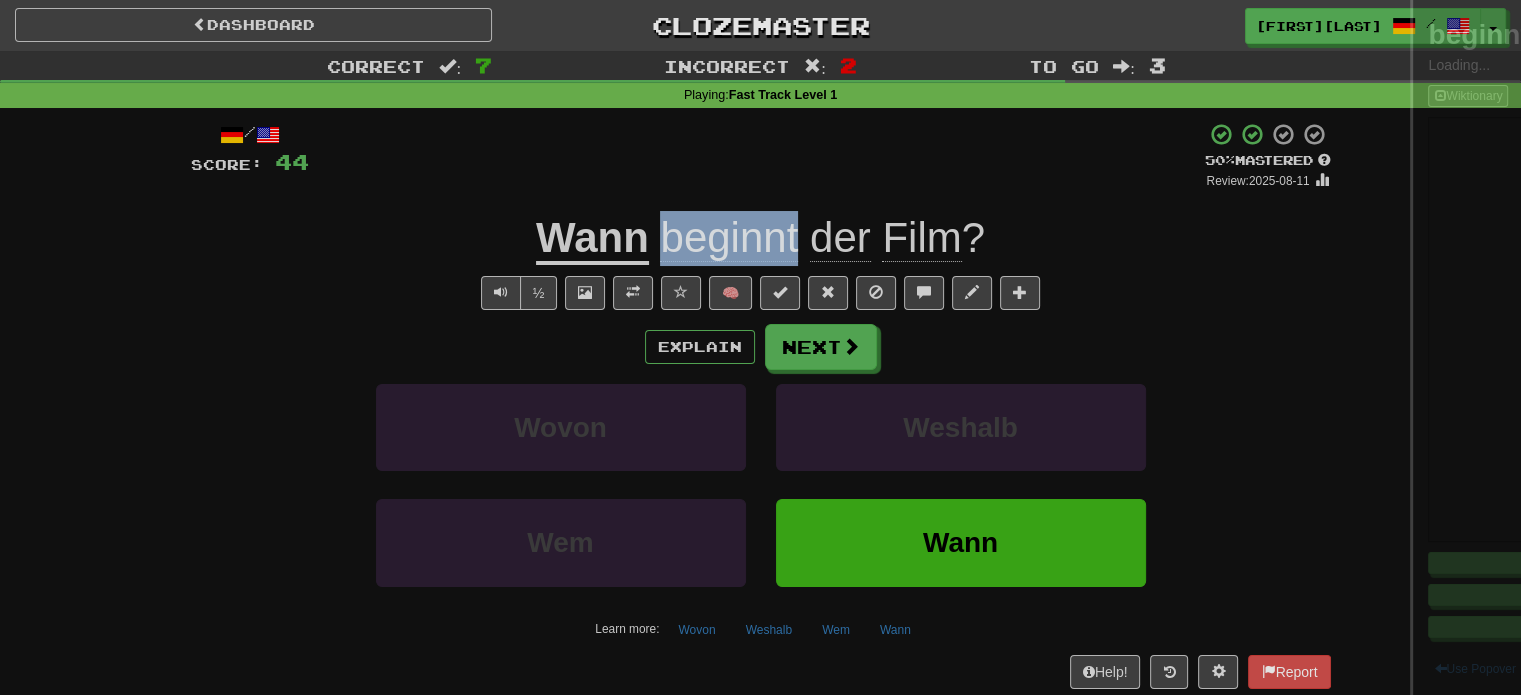 copy on "beginnt" 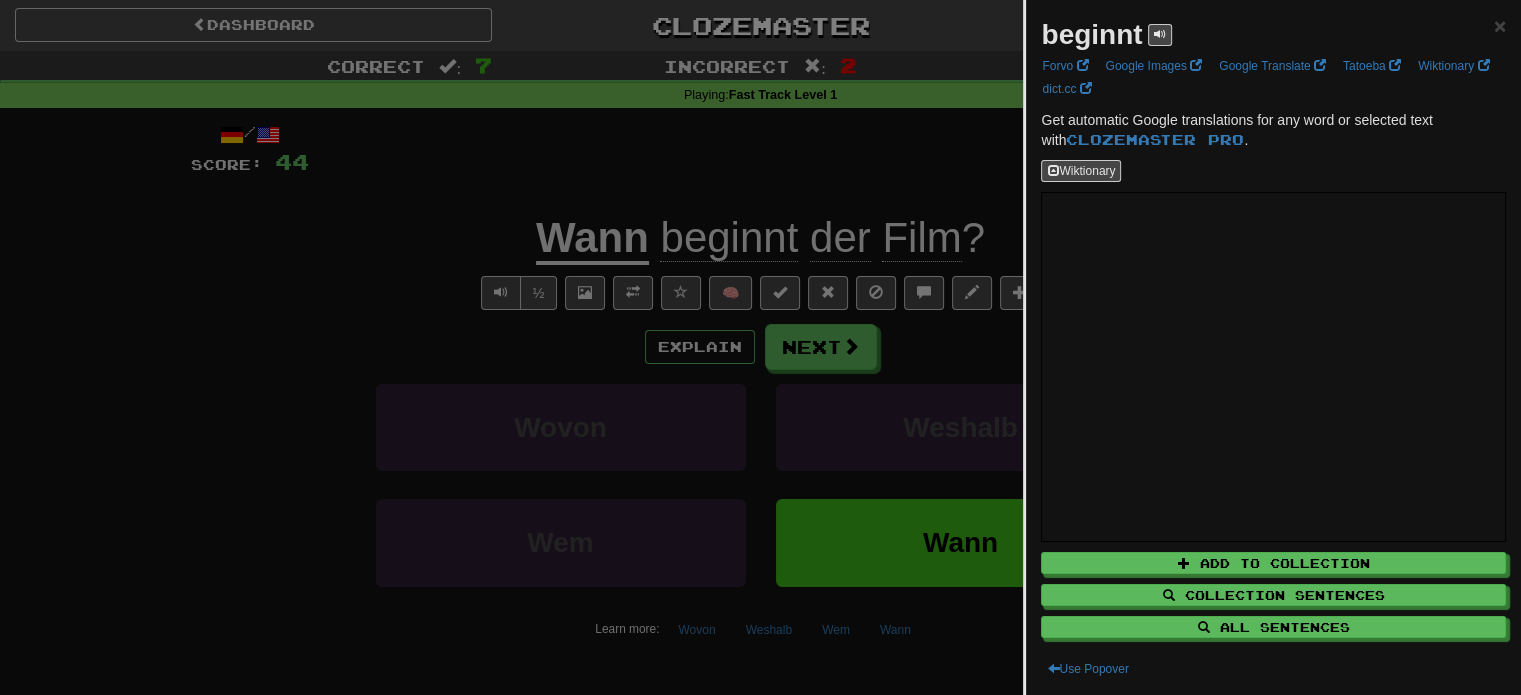 click at bounding box center [760, 347] 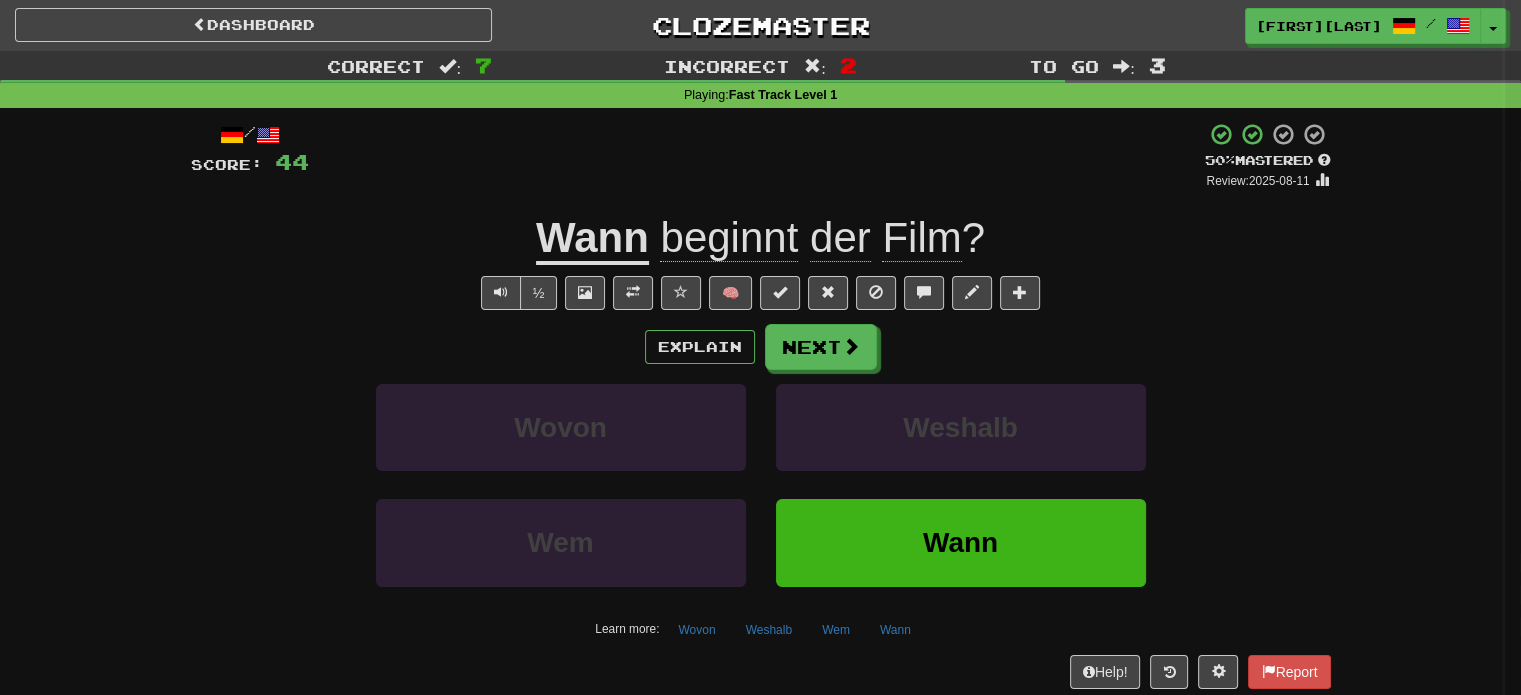 click at bounding box center (760, 347) 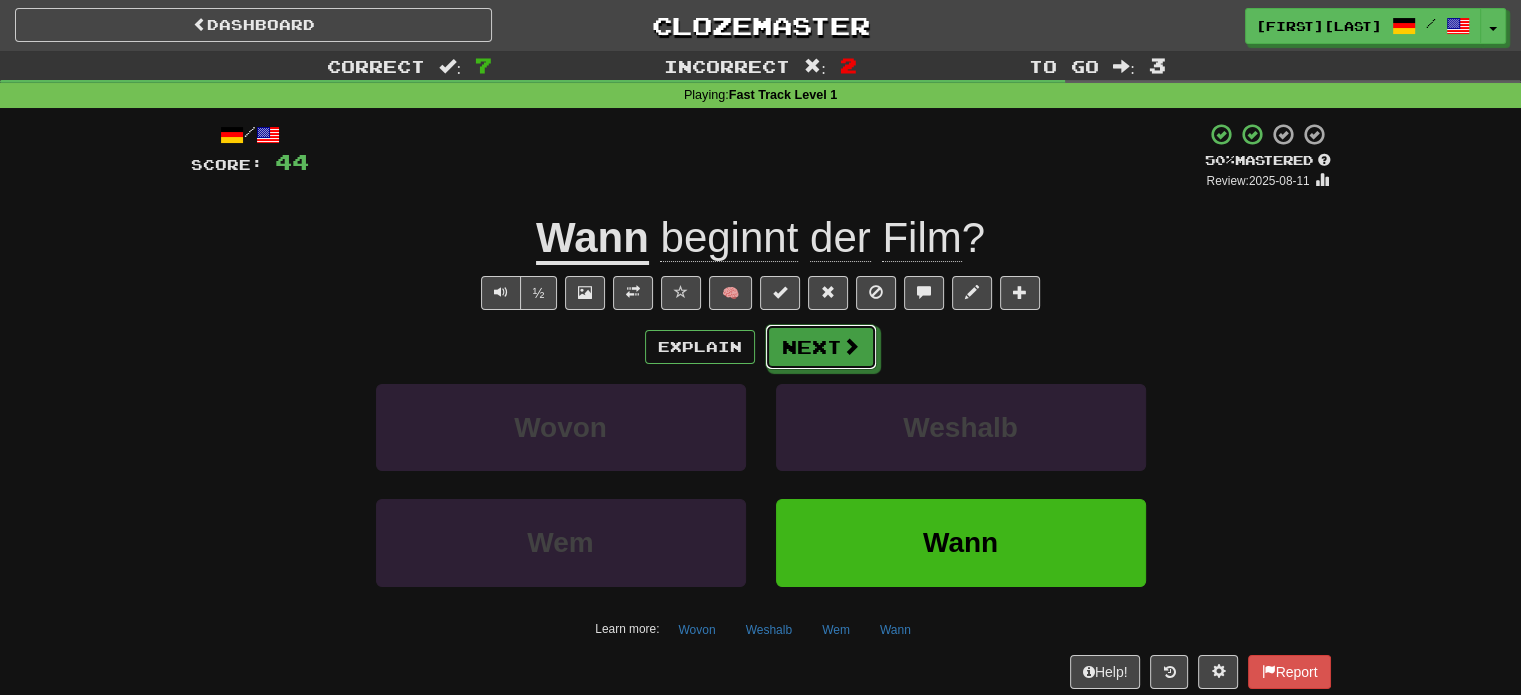 click on "Next" at bounding box center [821, 347] 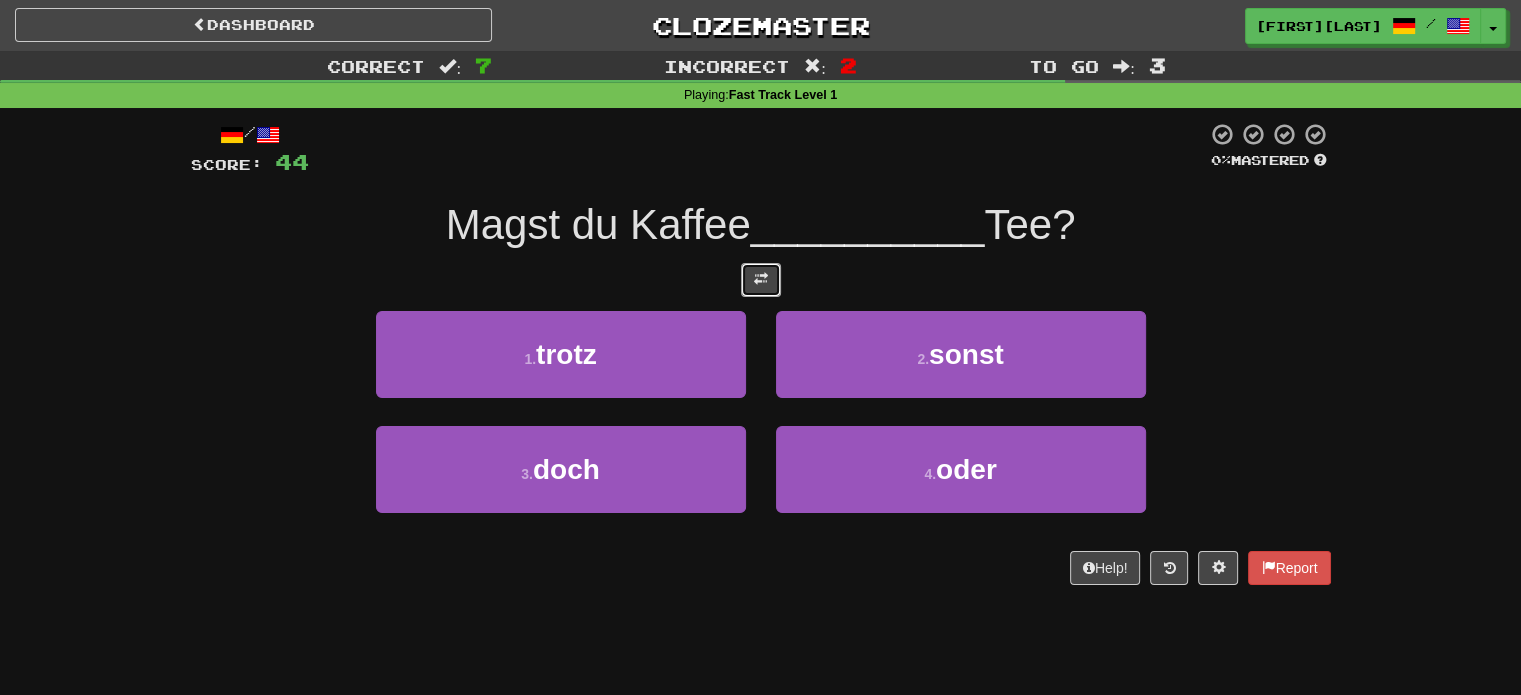 click at bounding box center (761, 280) 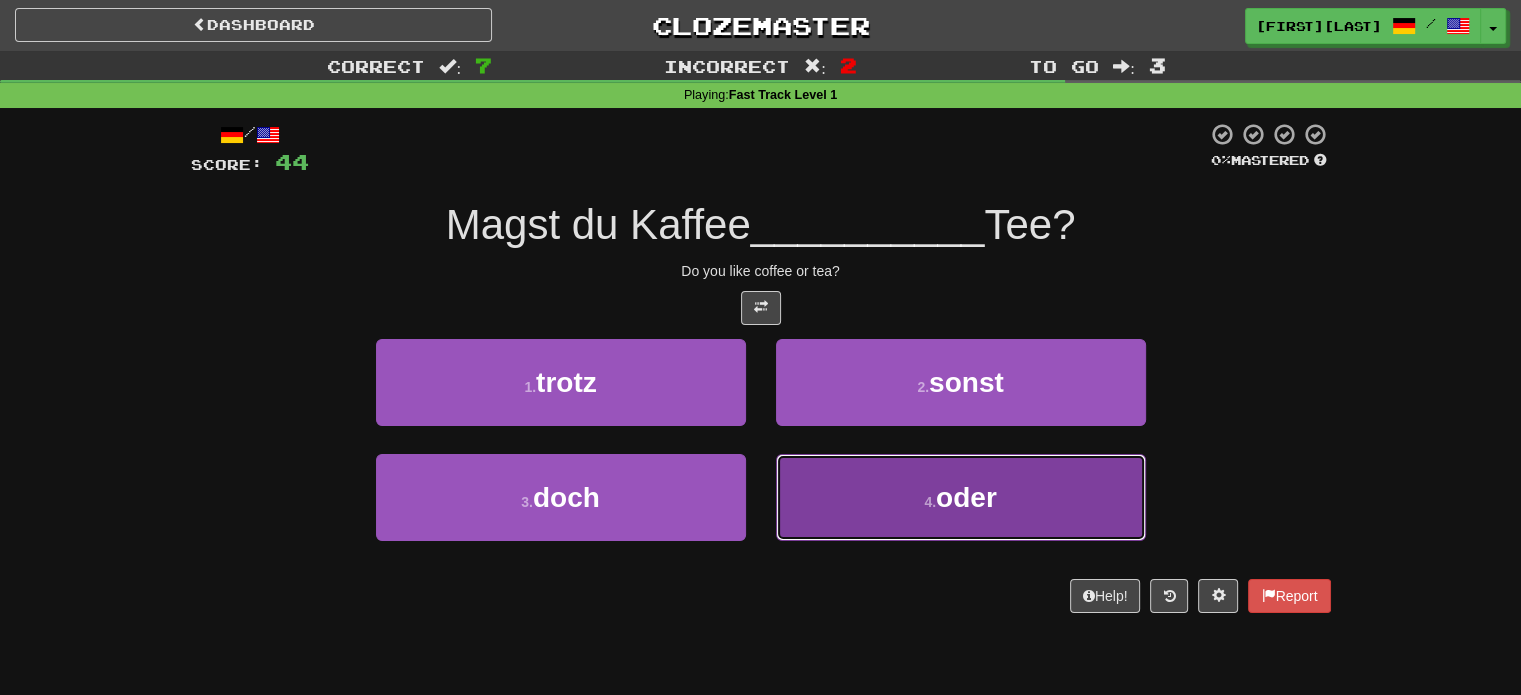 click on "4 .  oder" at bounding box center [961, 497] 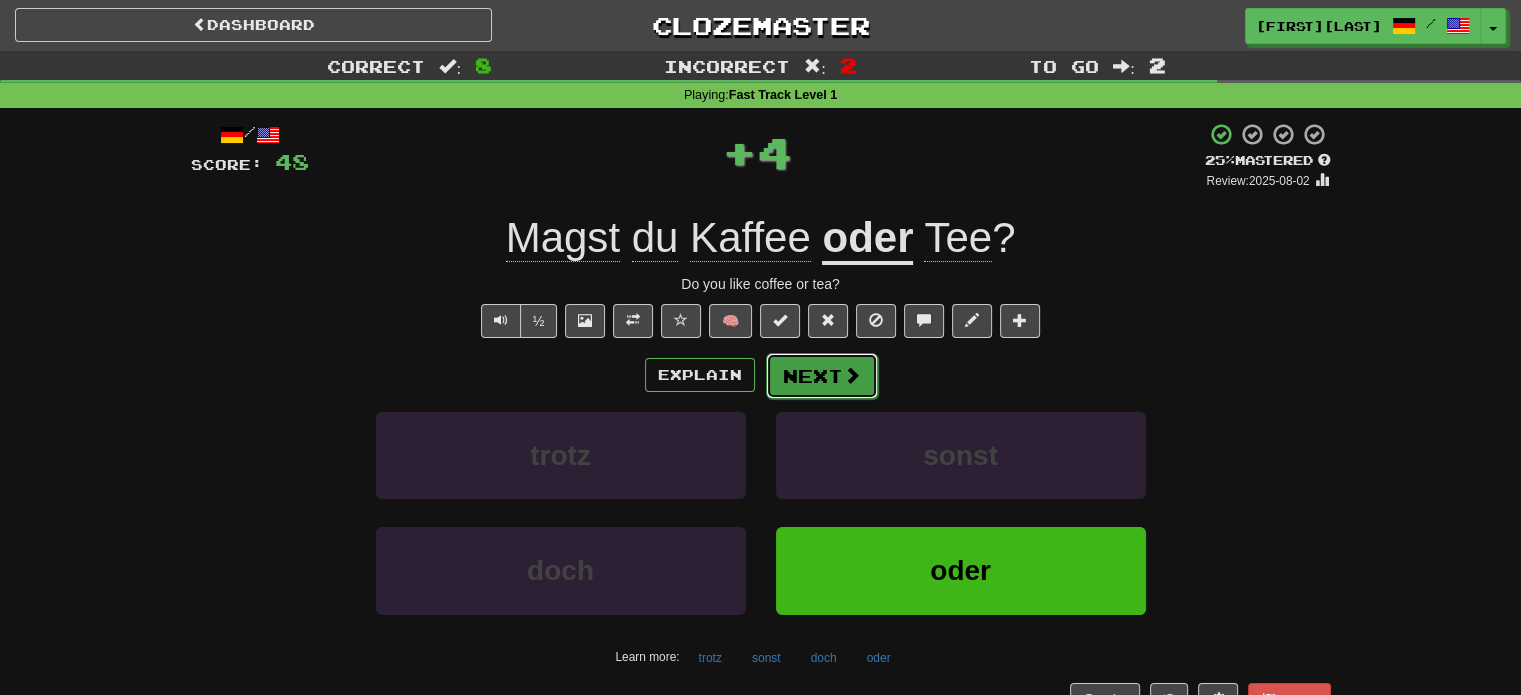 click on "Next" at bounding box center [822, 376] 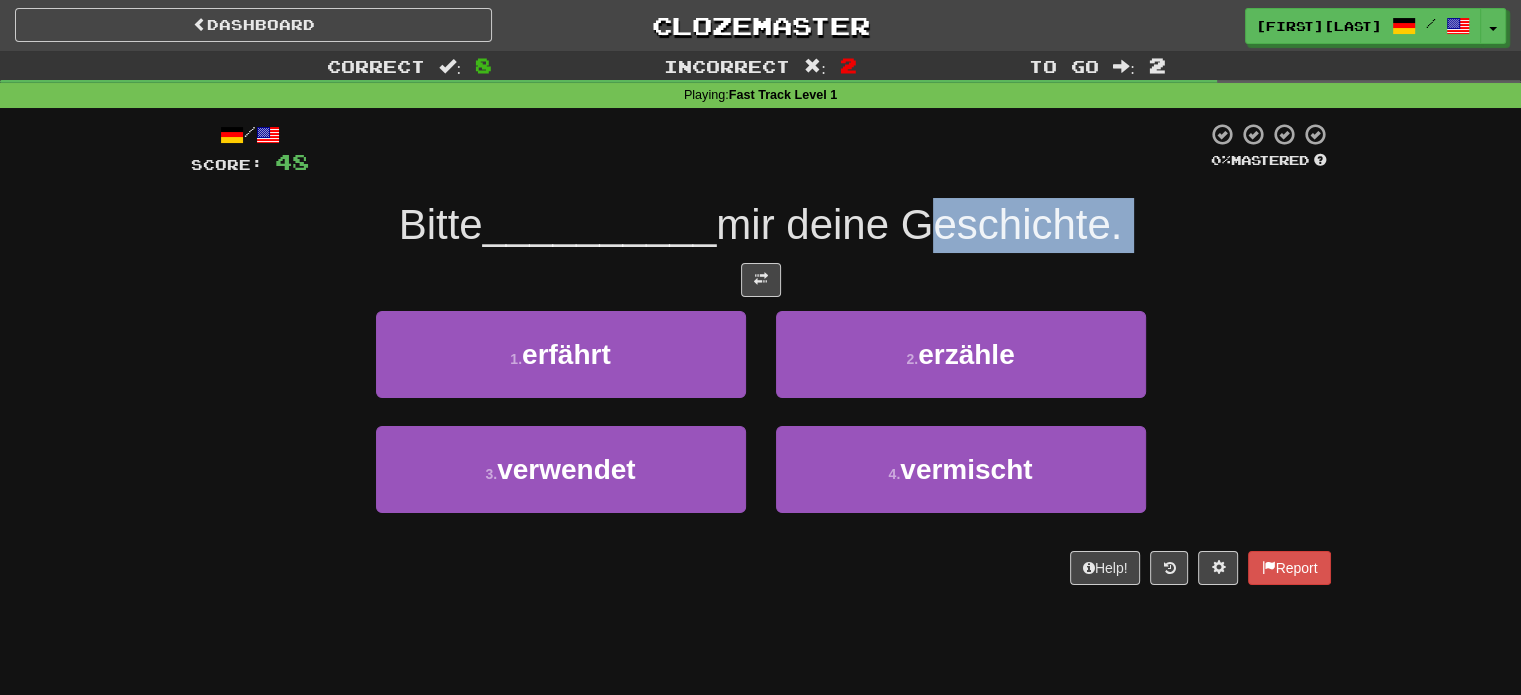 drag, startPoint x: 915, startPoint y: 236, endPoint x: 1079, endPoint y: 259, distance: 165.60495 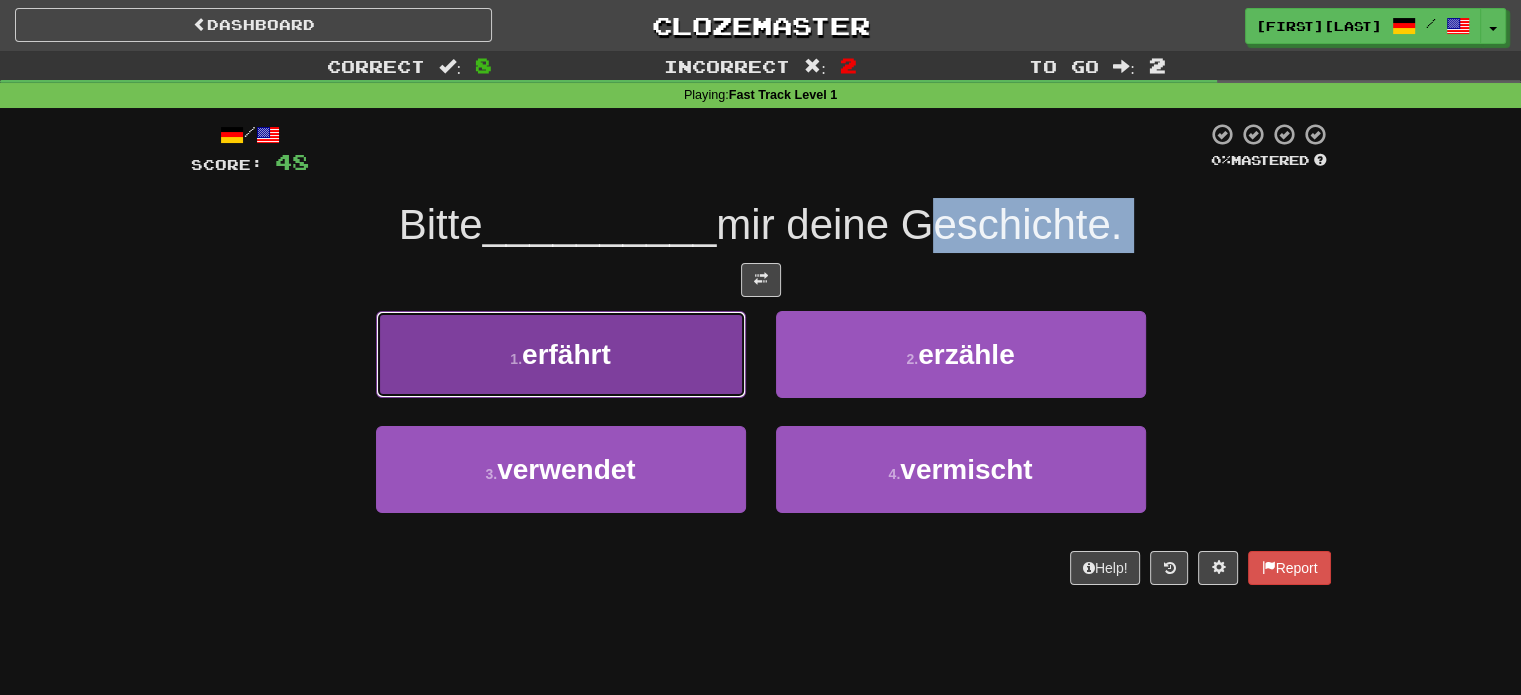 click on "1 . erfährt" at bounding box center (561, 354) 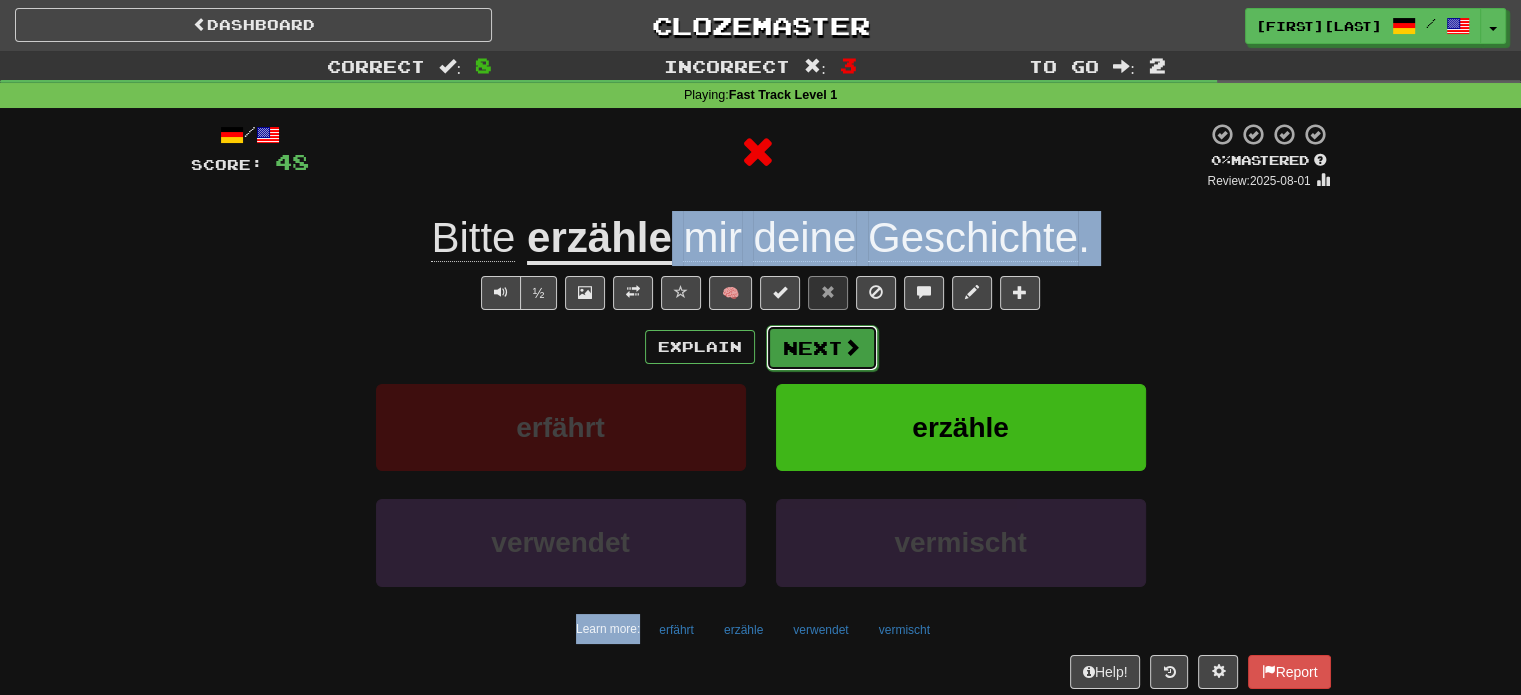click on "Next" at bounding box center [822, 348] 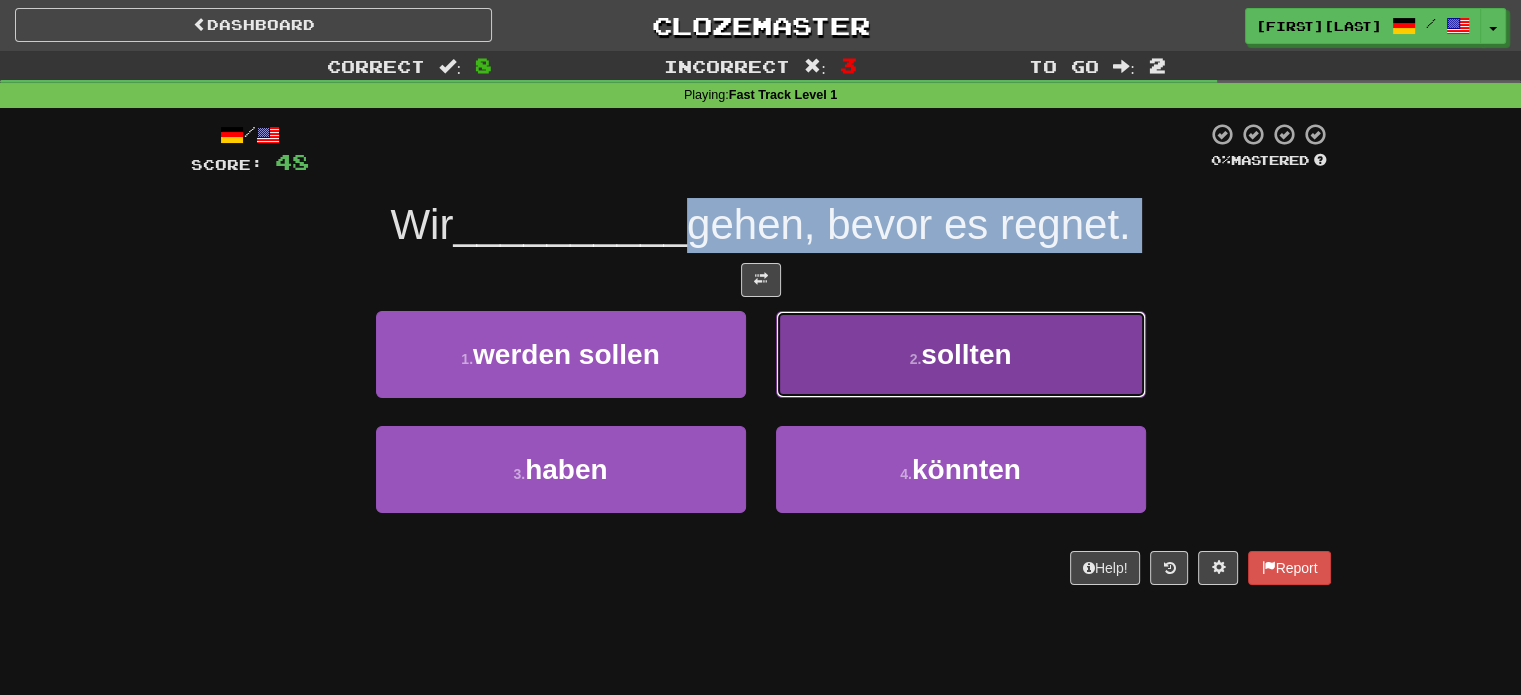 click on "2 .  sollten" at bounding box center [961, 354] 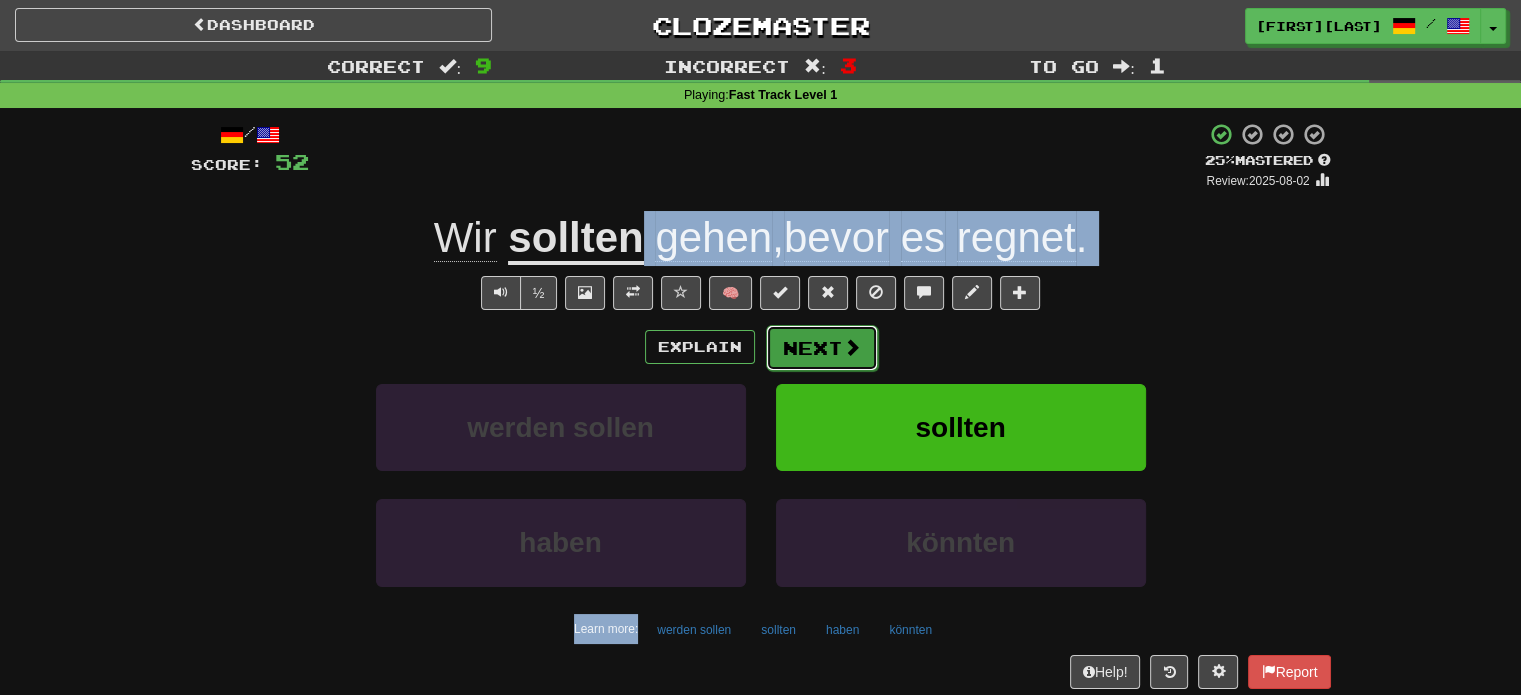 click on "Next" at bounding box center [822, 348] 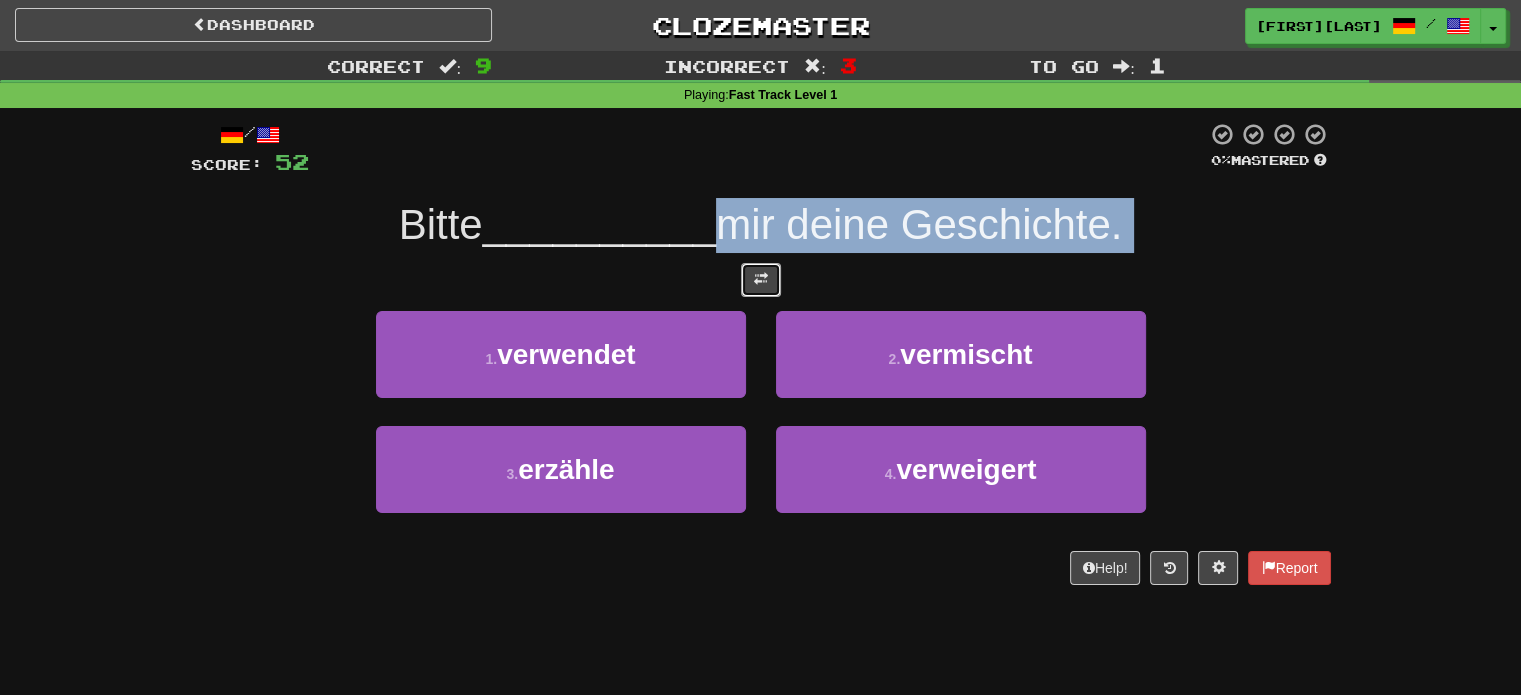 click at bounding box center (761, 279) 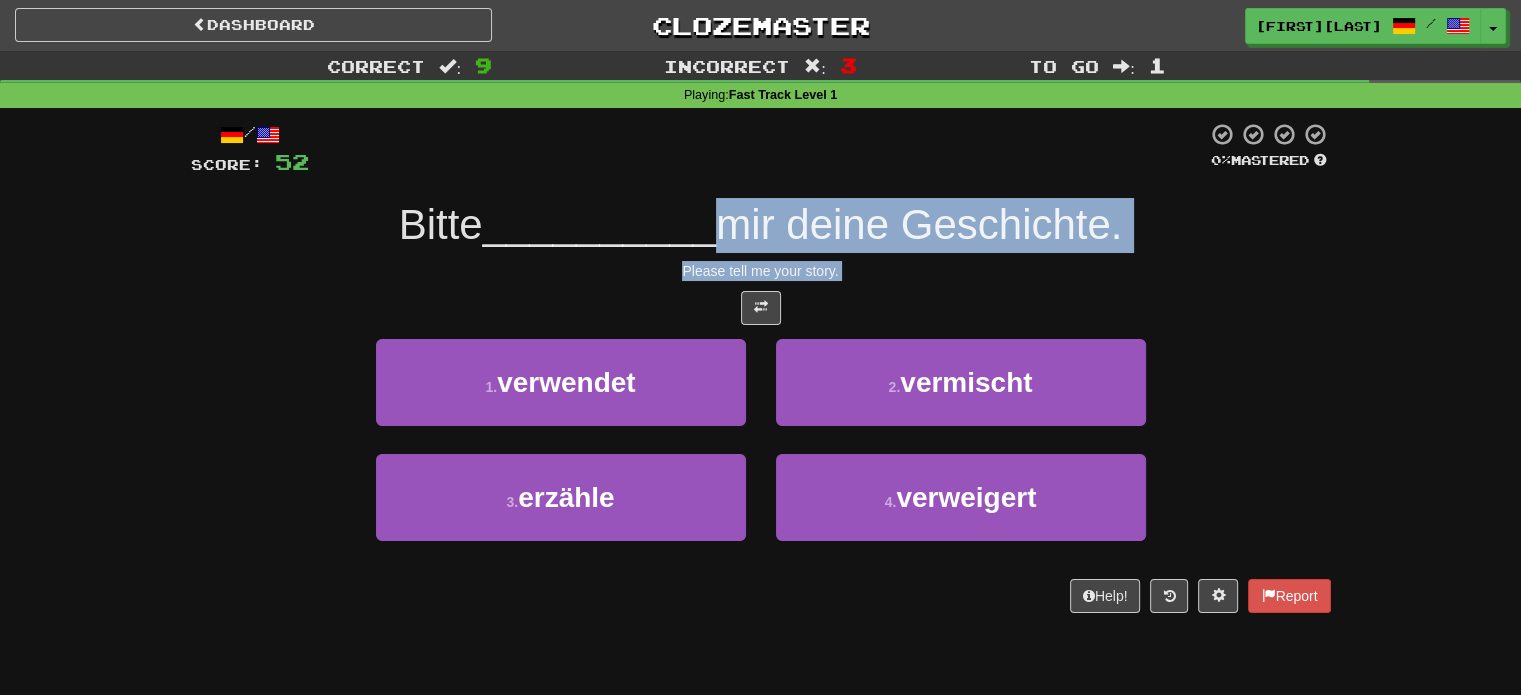 click on "Please tell me your story." at bounding box center [761, 271] 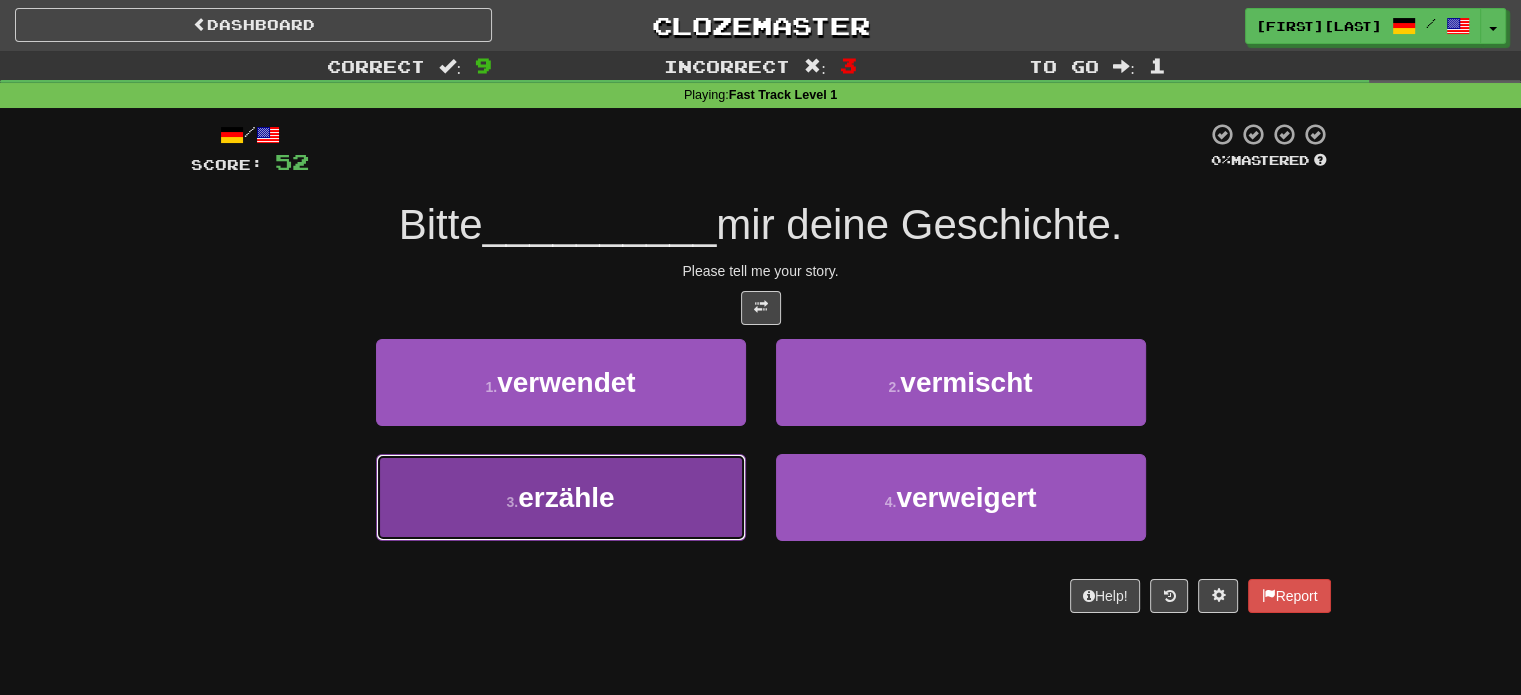 click on "3 .  erzähle" at bounding box center (561, 497) 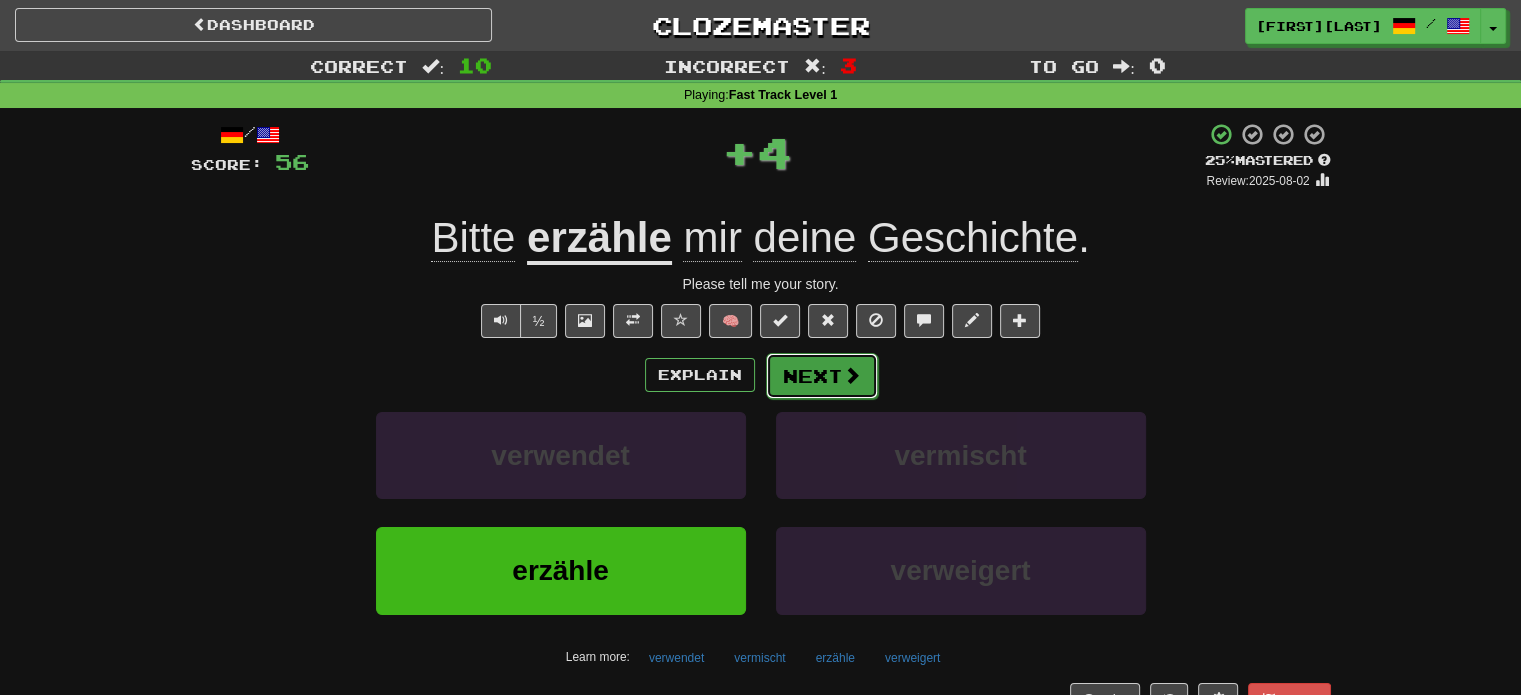 click at bounding box center (852, 375) 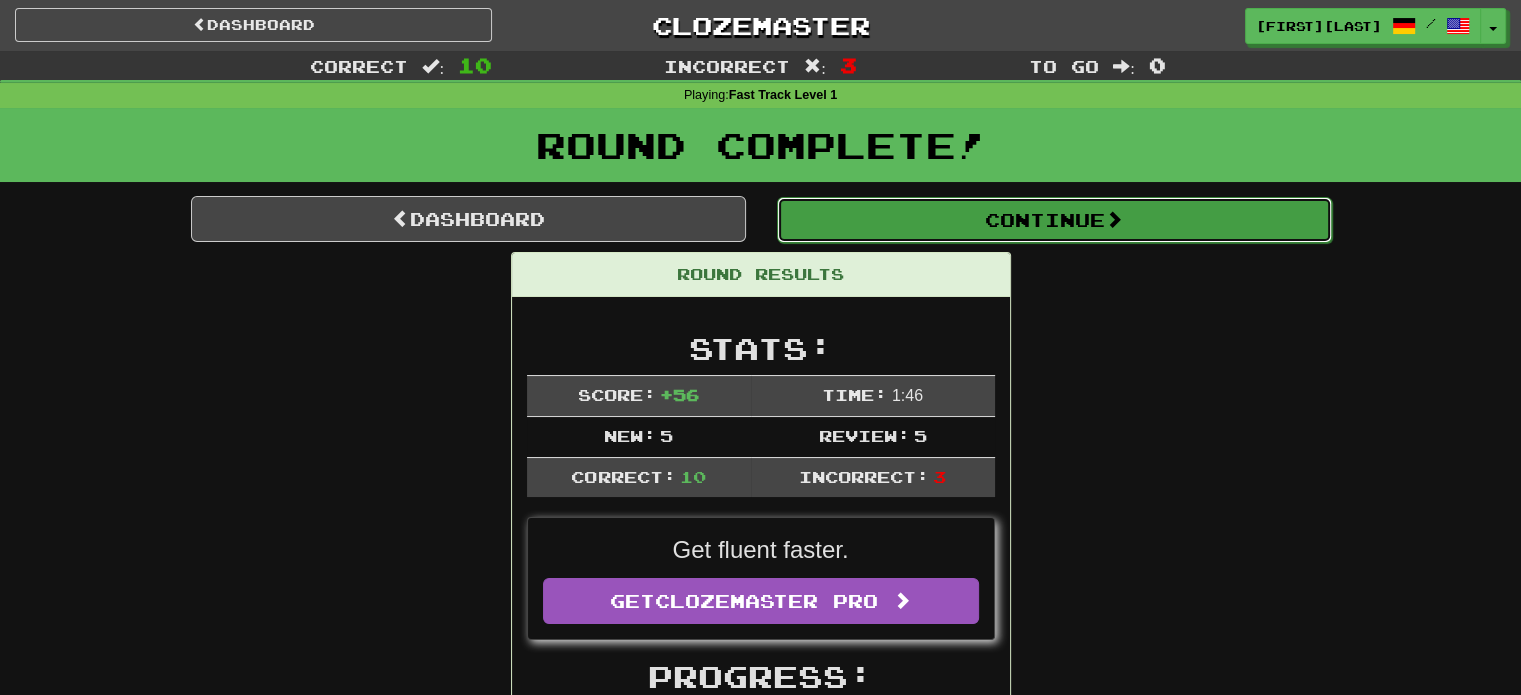 click on "Continue" at bounding box center [1054, 220] 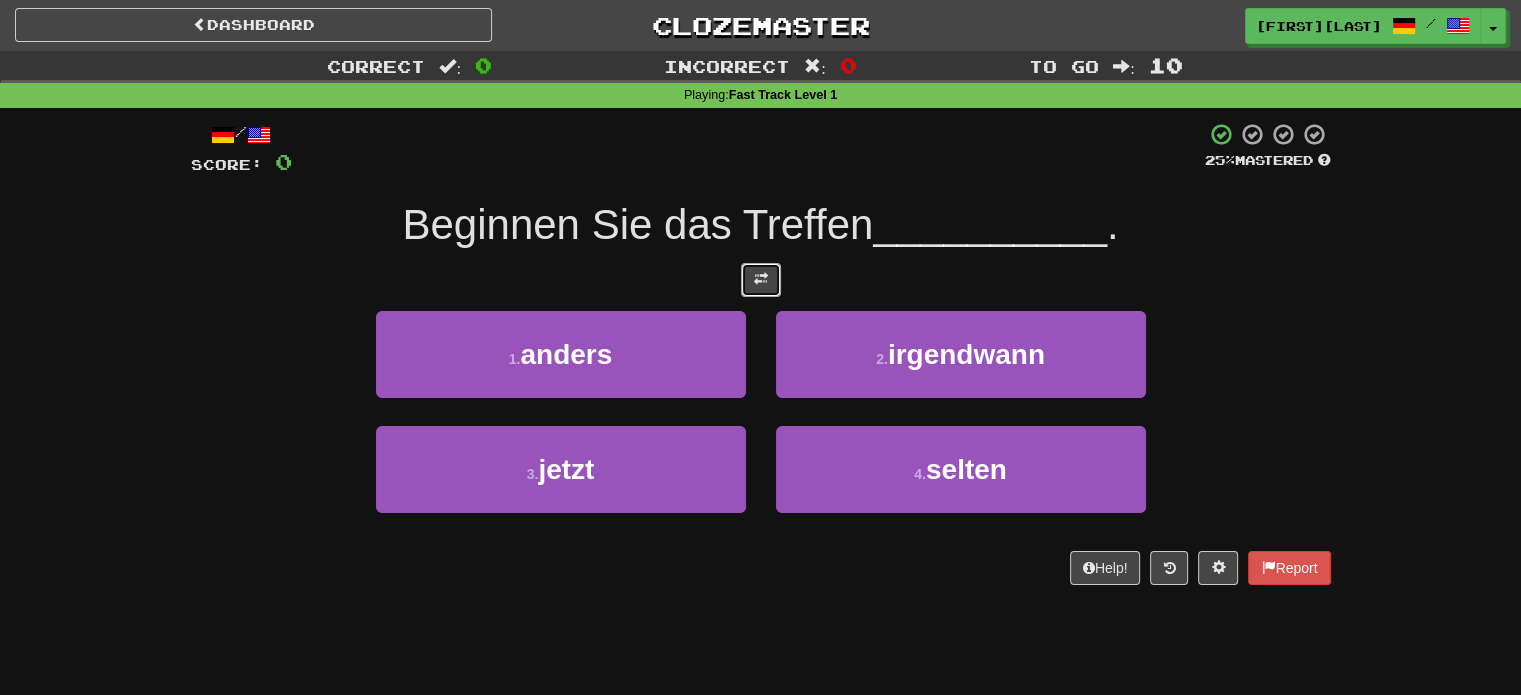 click at bounding box center (761, 279) 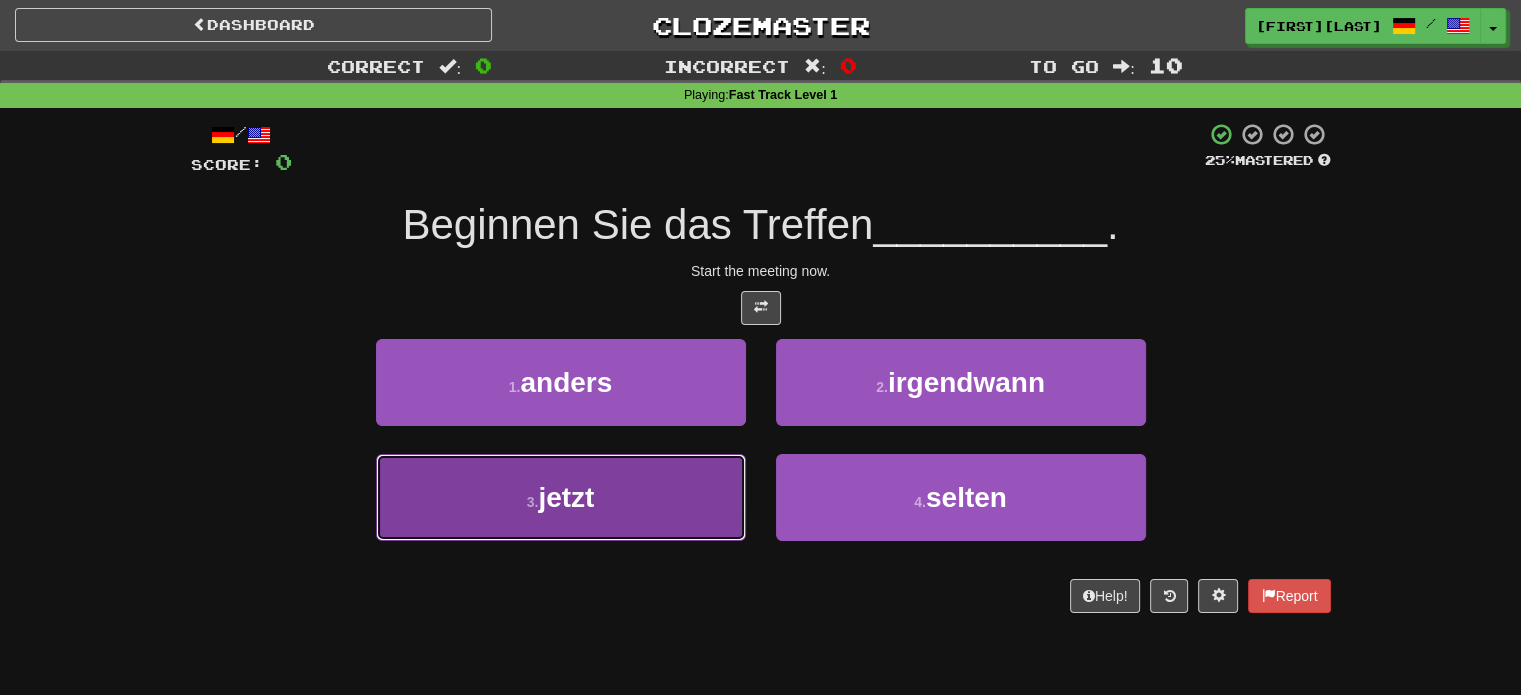 click on "3 .  jetzt" at bounding box center (561, 497) 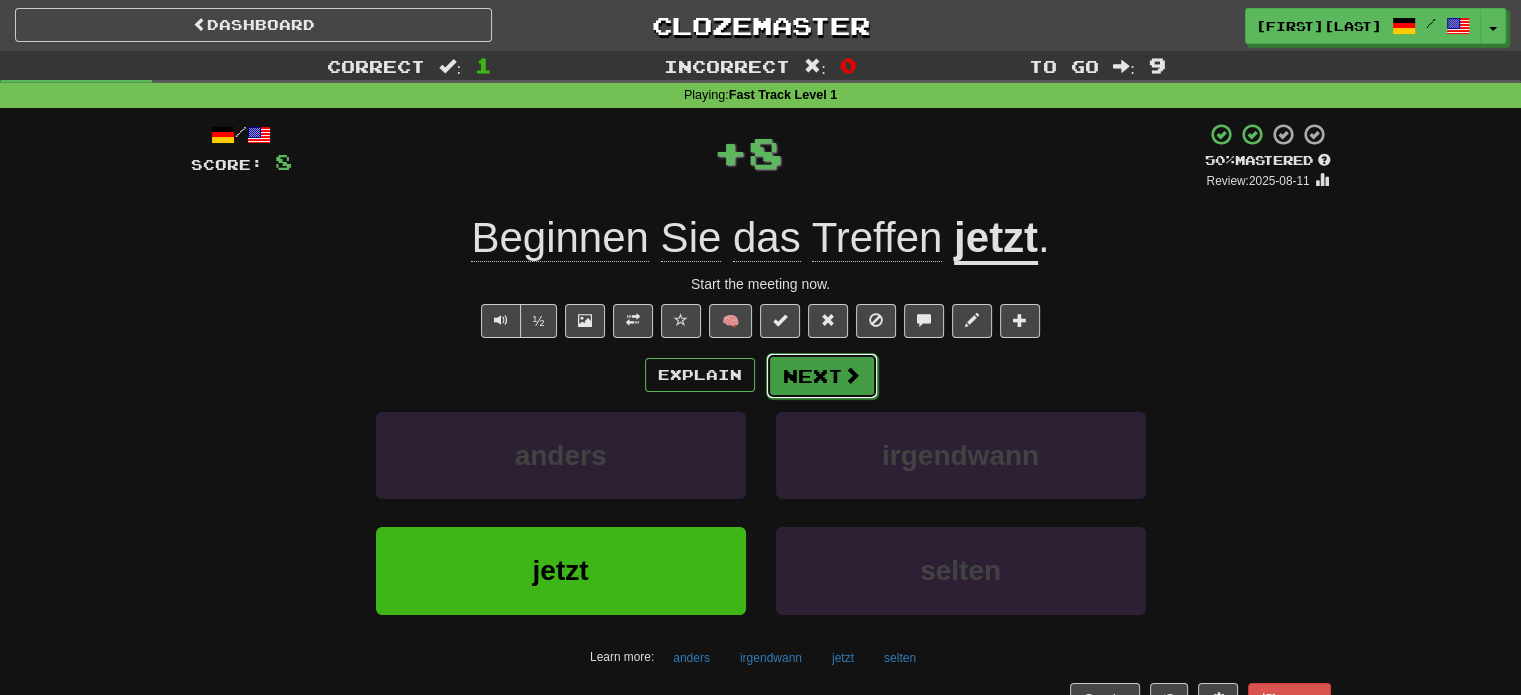 click on "Next" at bounding box center [822, 376] 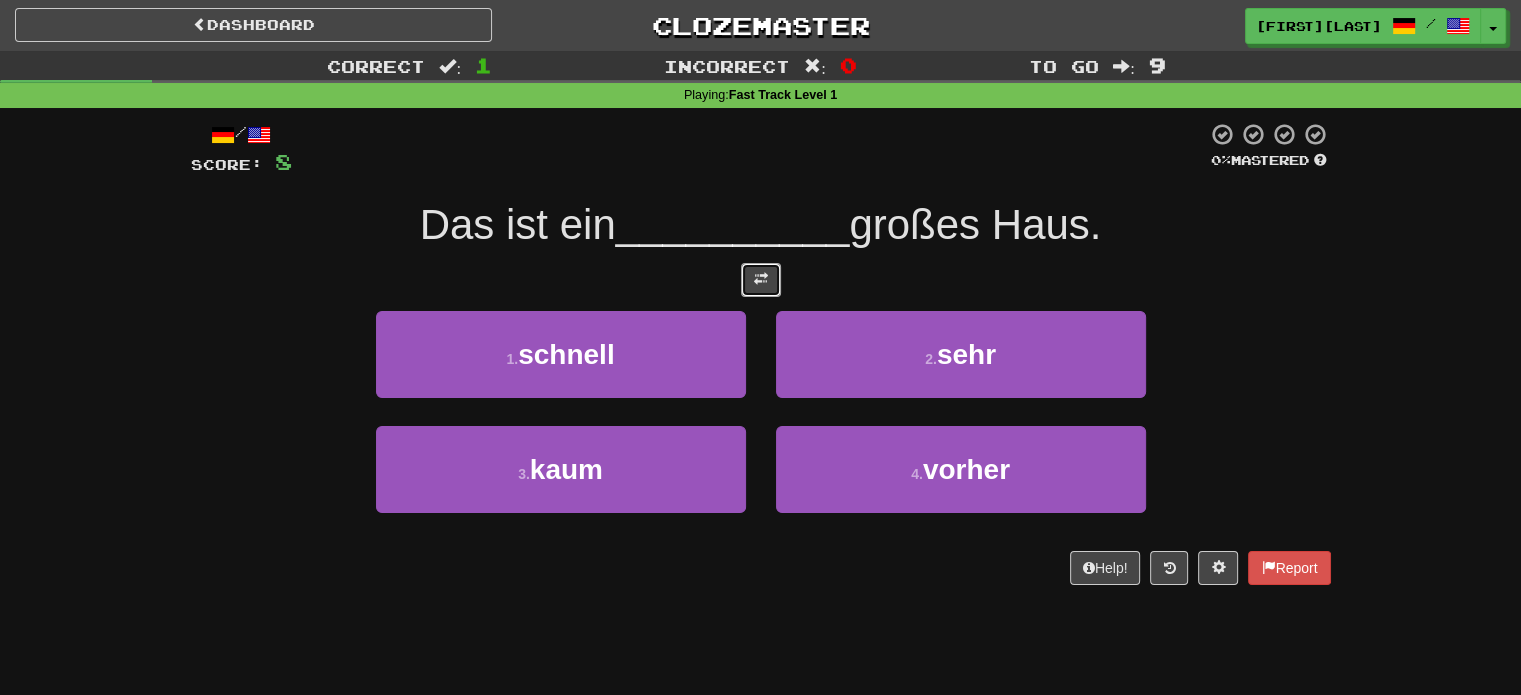 click at bounding box center [761, 280] 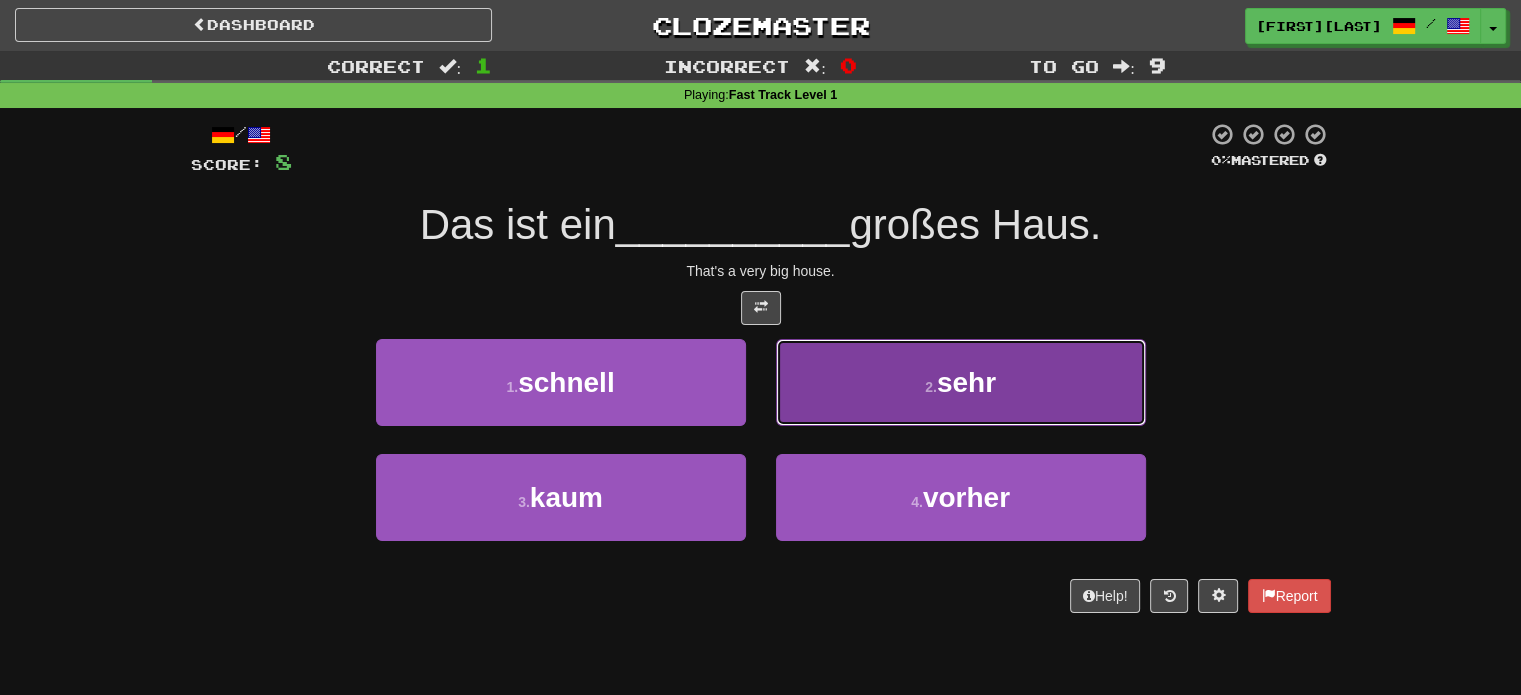 click on "2 .  sehr" at bounding box center [961, 382] 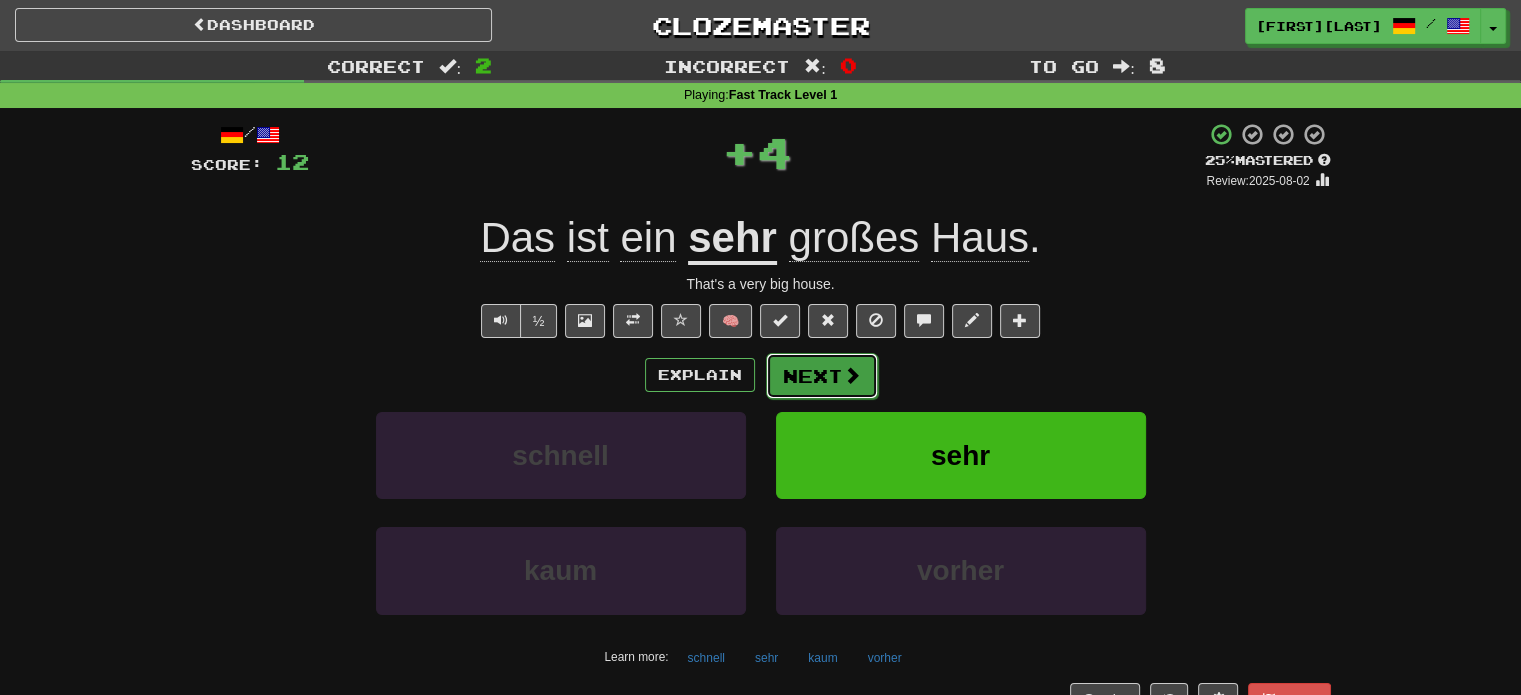click on "Next" at bounding box center (822, 376) 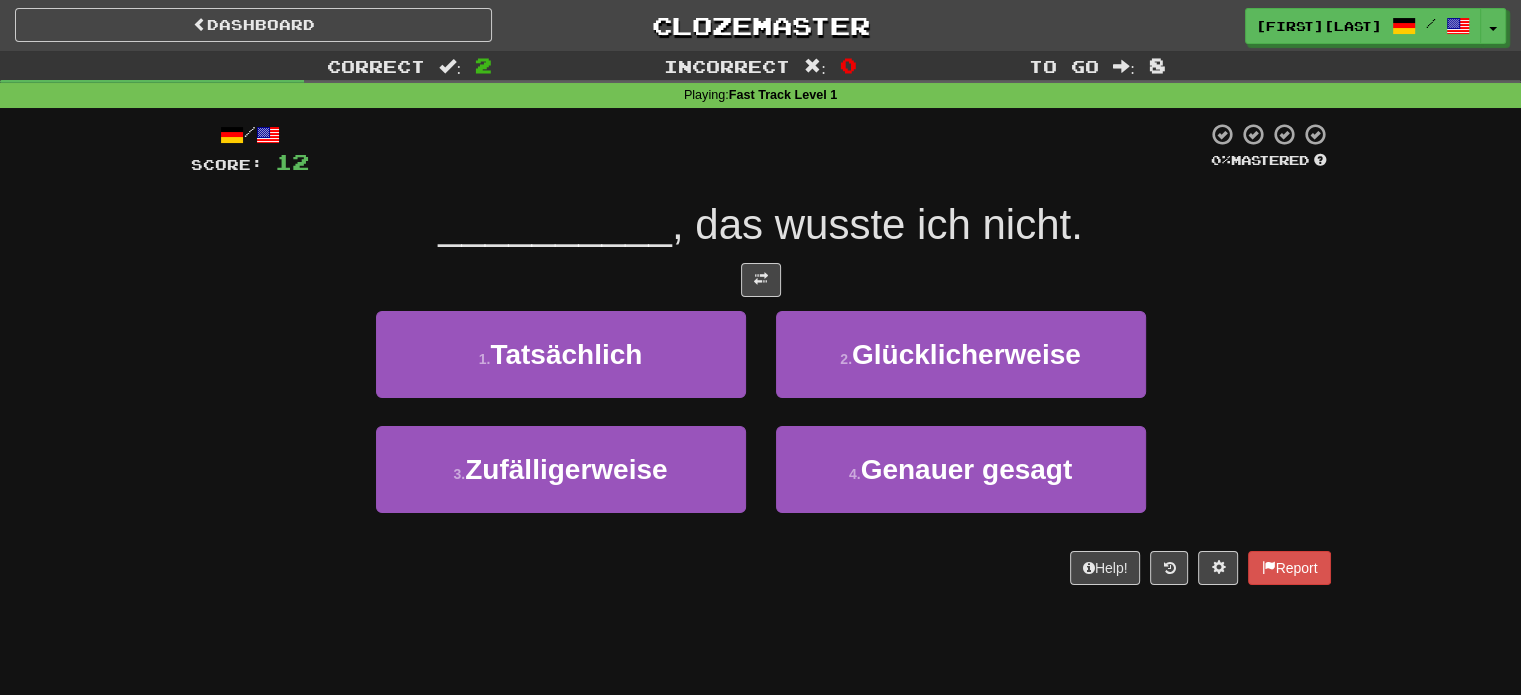 click on "/ Score: 12 0 % Mastered __________ , das wusste ich nicht. 1 . Tatsächlich 2 . Glücklicherweise 3 . Zufälligerweise 4 . Genauer gesagt Help! Report" at bounding box center [761, 353] 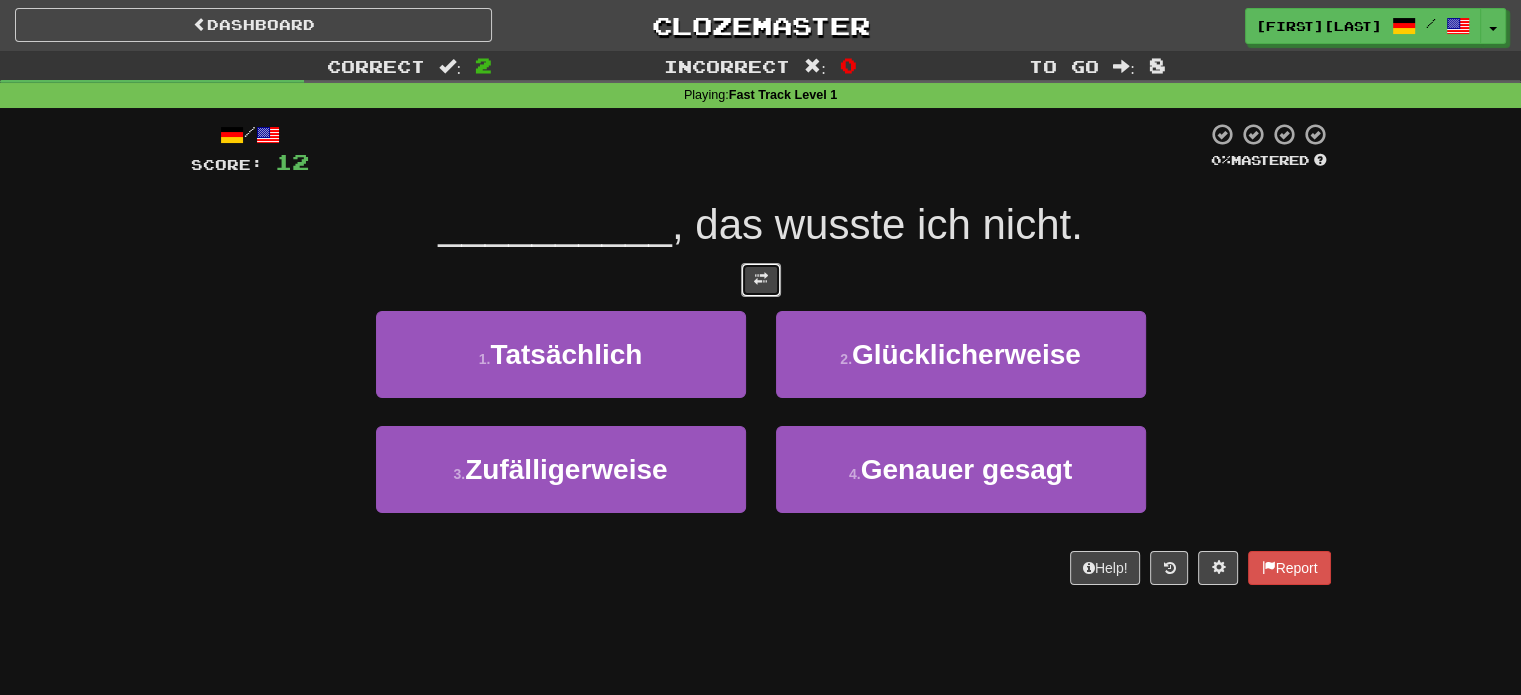 click at bounding box center (761, 279) 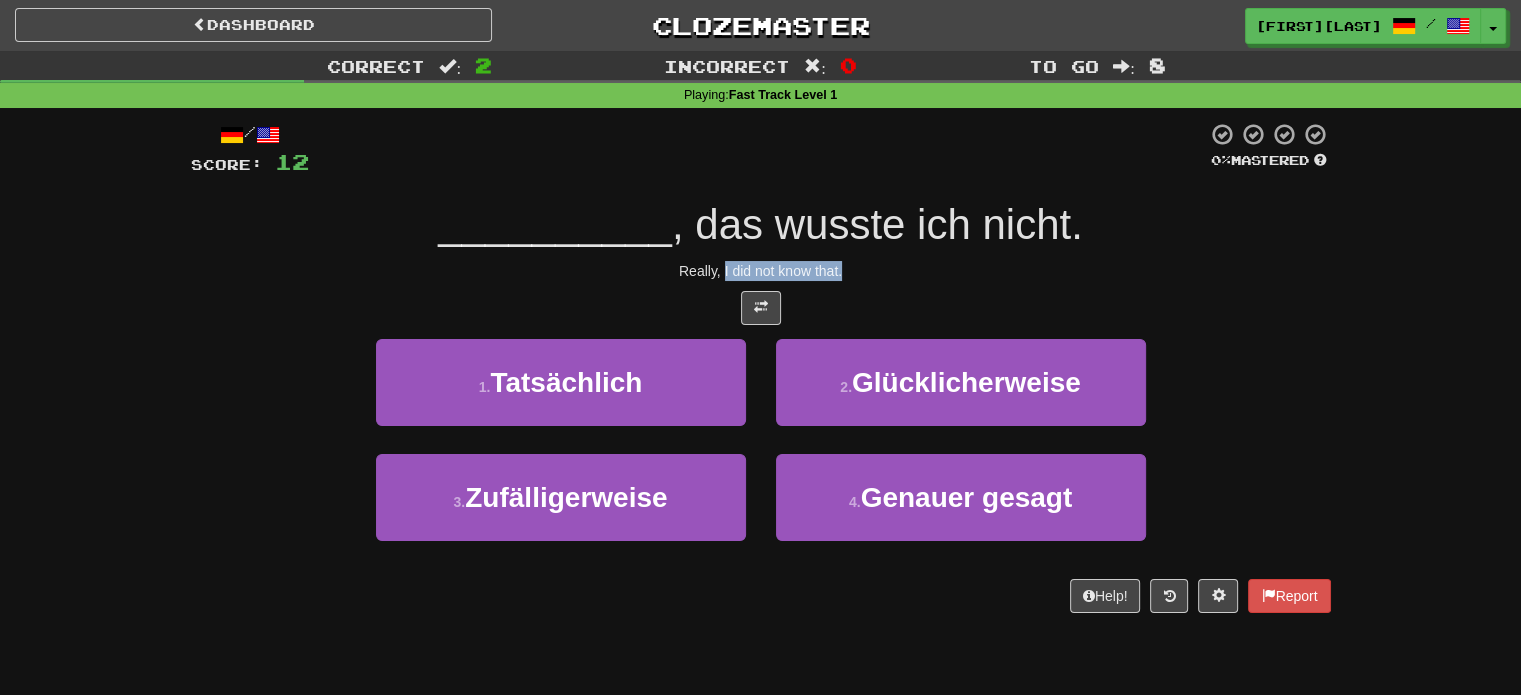 drag, startPoint x: 725, startPoint y: 269, endPoint x: 860, endPoint y: 273, distance: 135.05925 